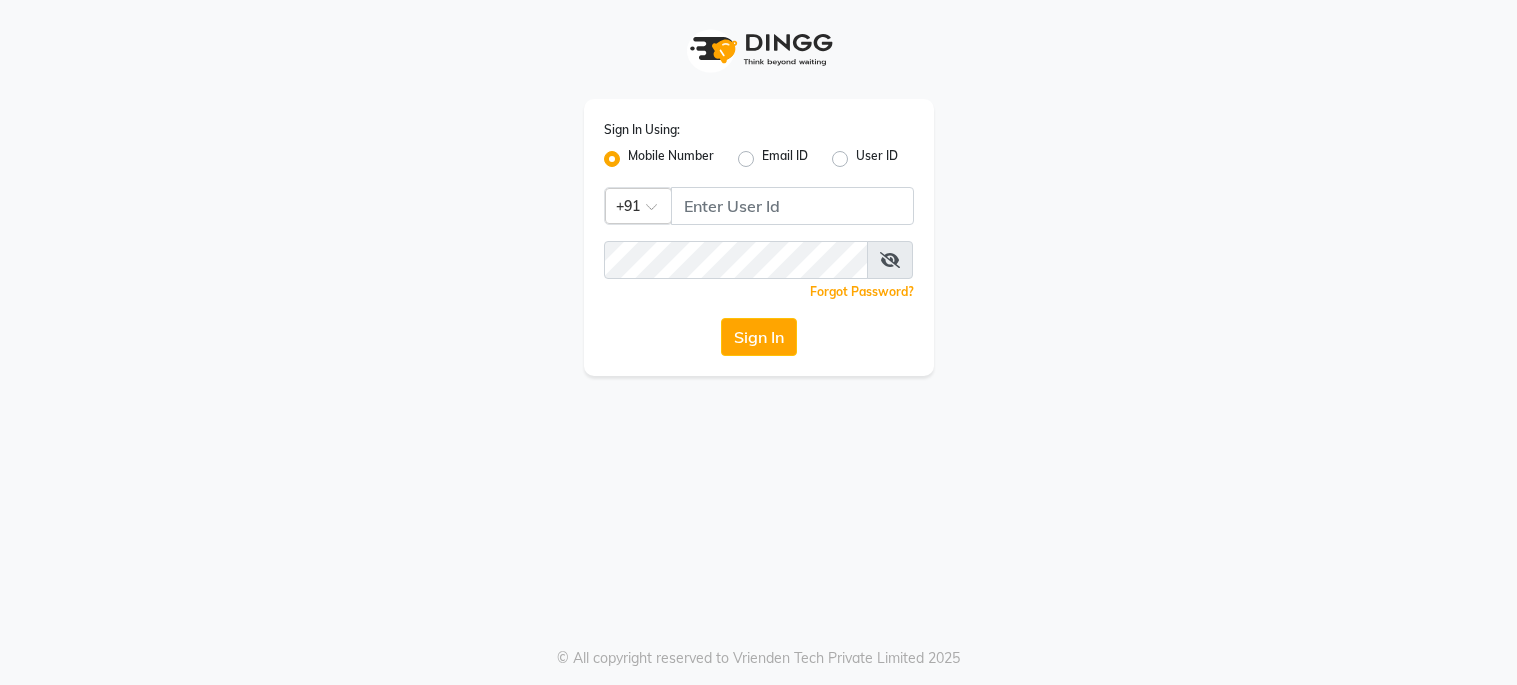 scroll, scrollTop: 0, scrollLeft: 0, axis: both 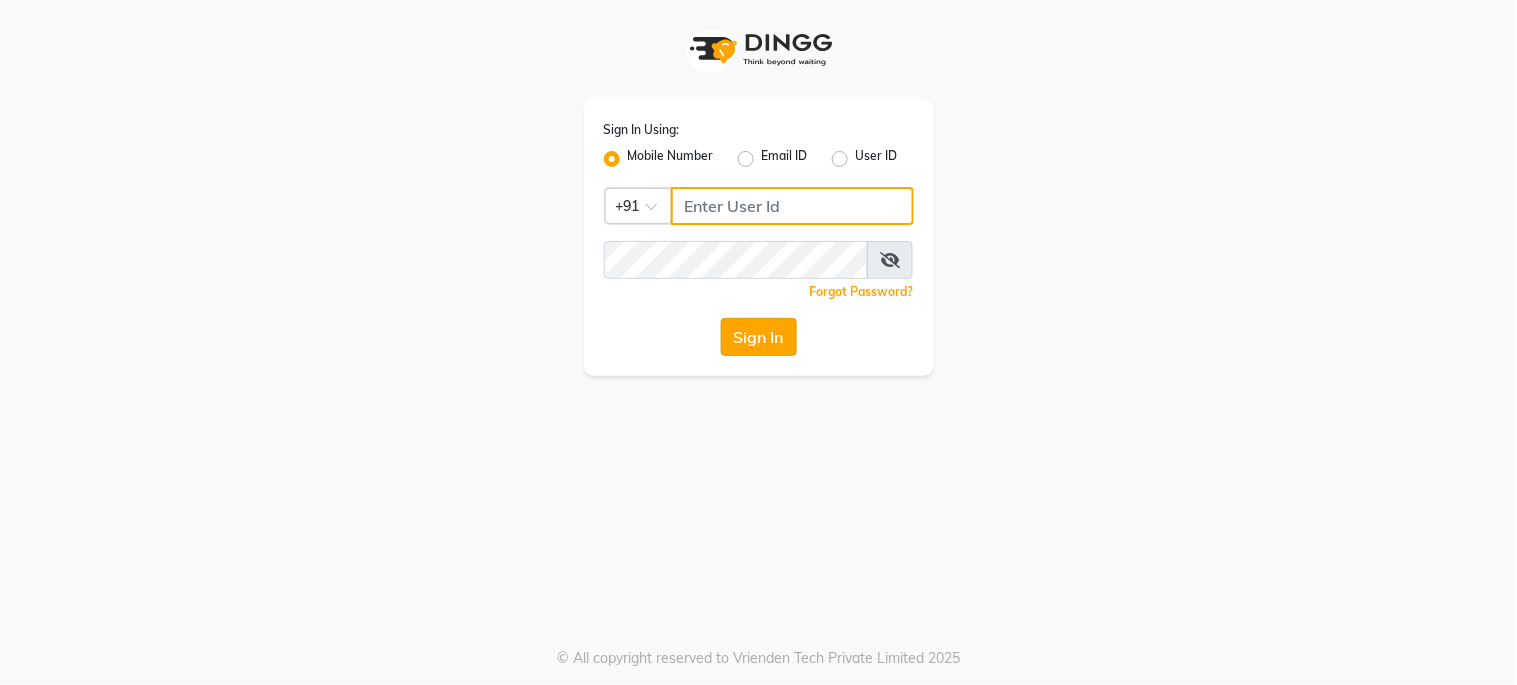 type on "6287595177" 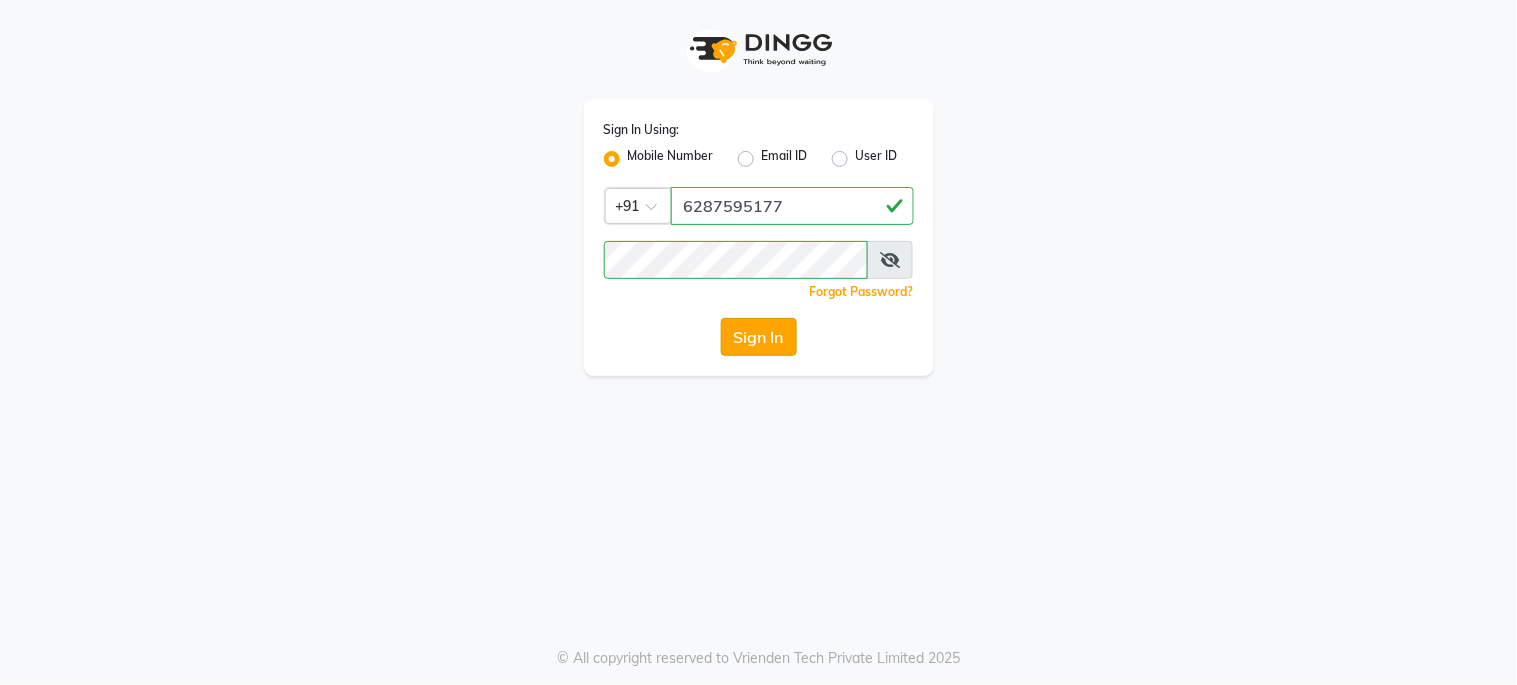 click on "Sign In" 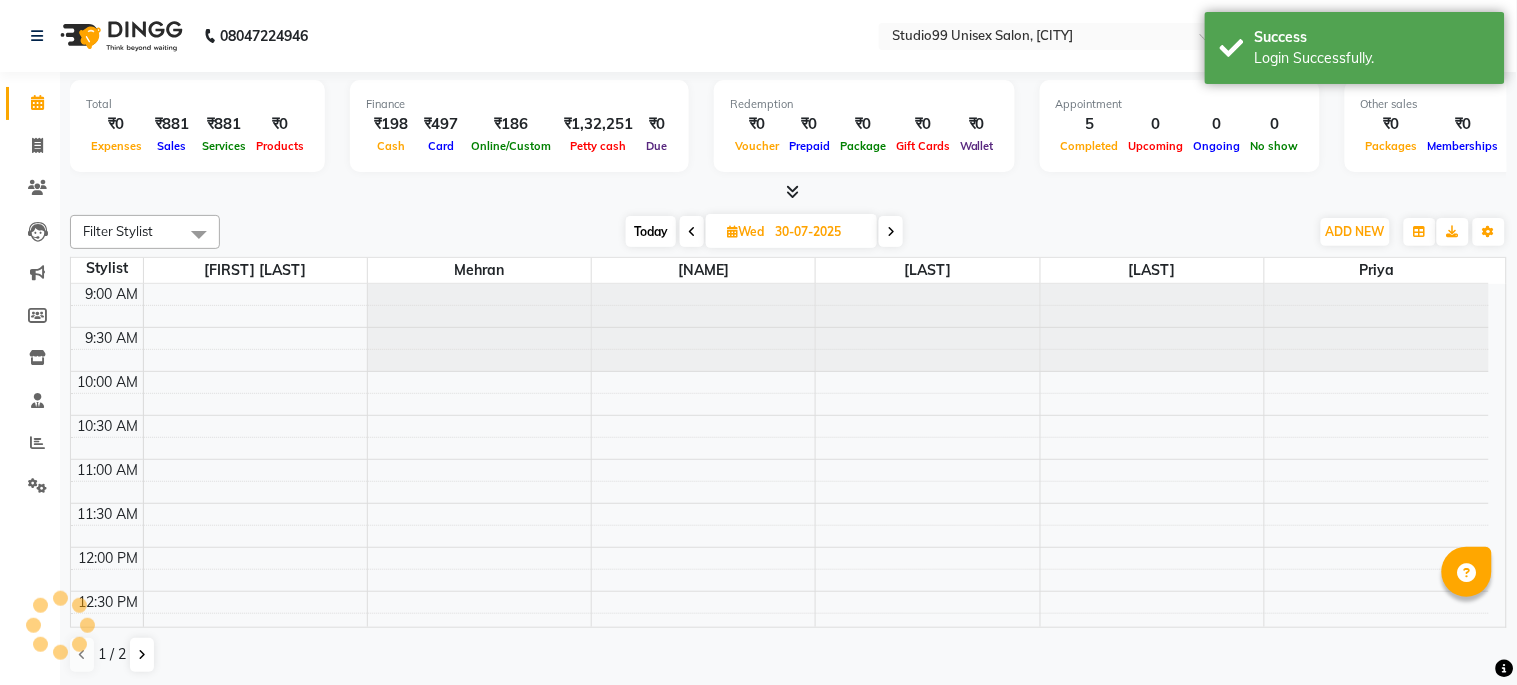 scroll, scrollTop: 0, scrollLeft: 0, axis: both 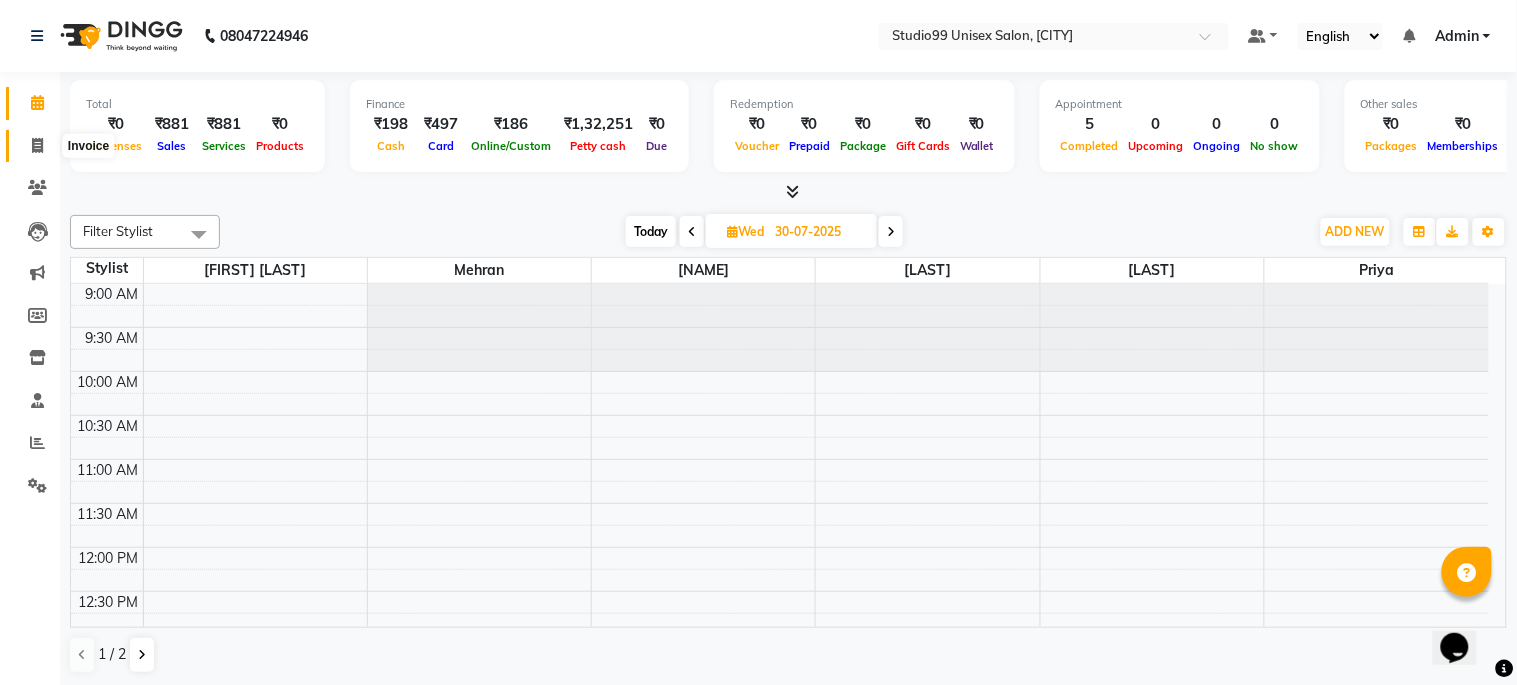 click 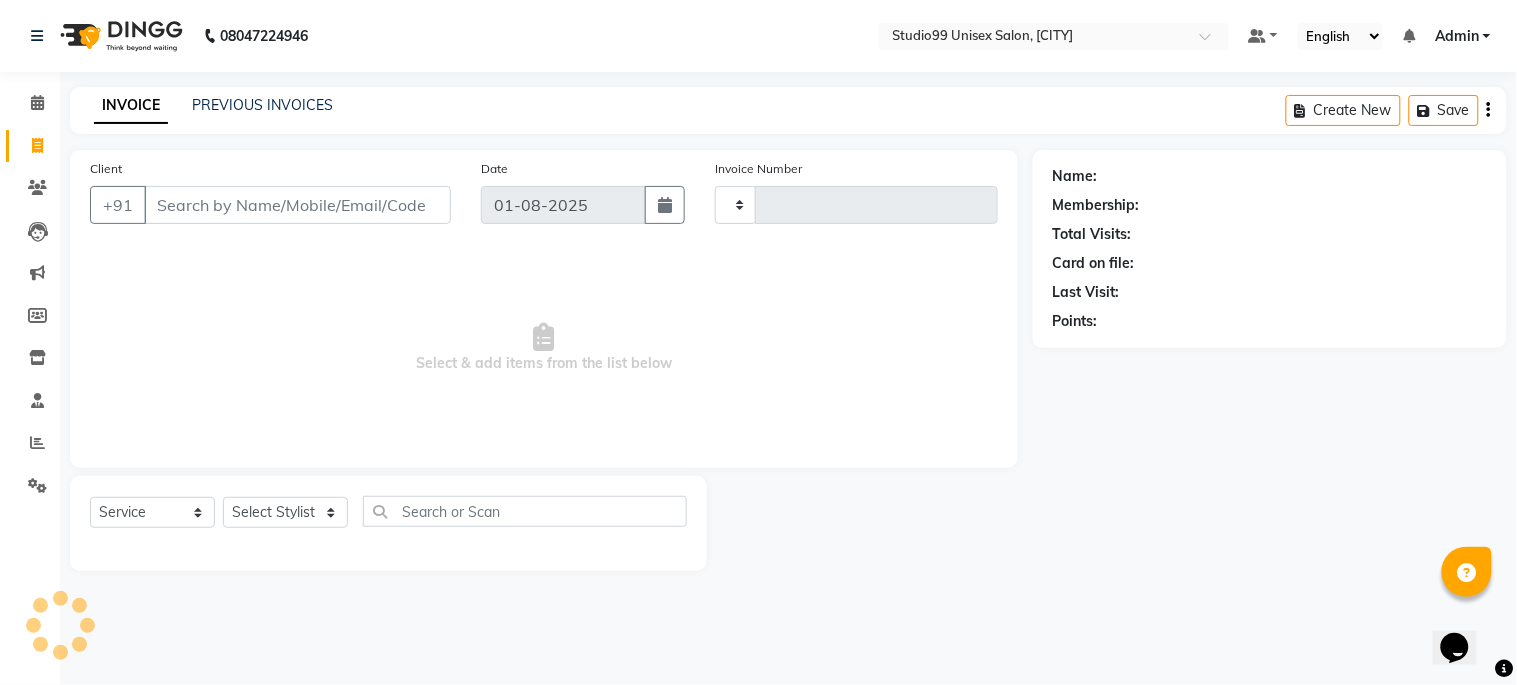 type on "0876" 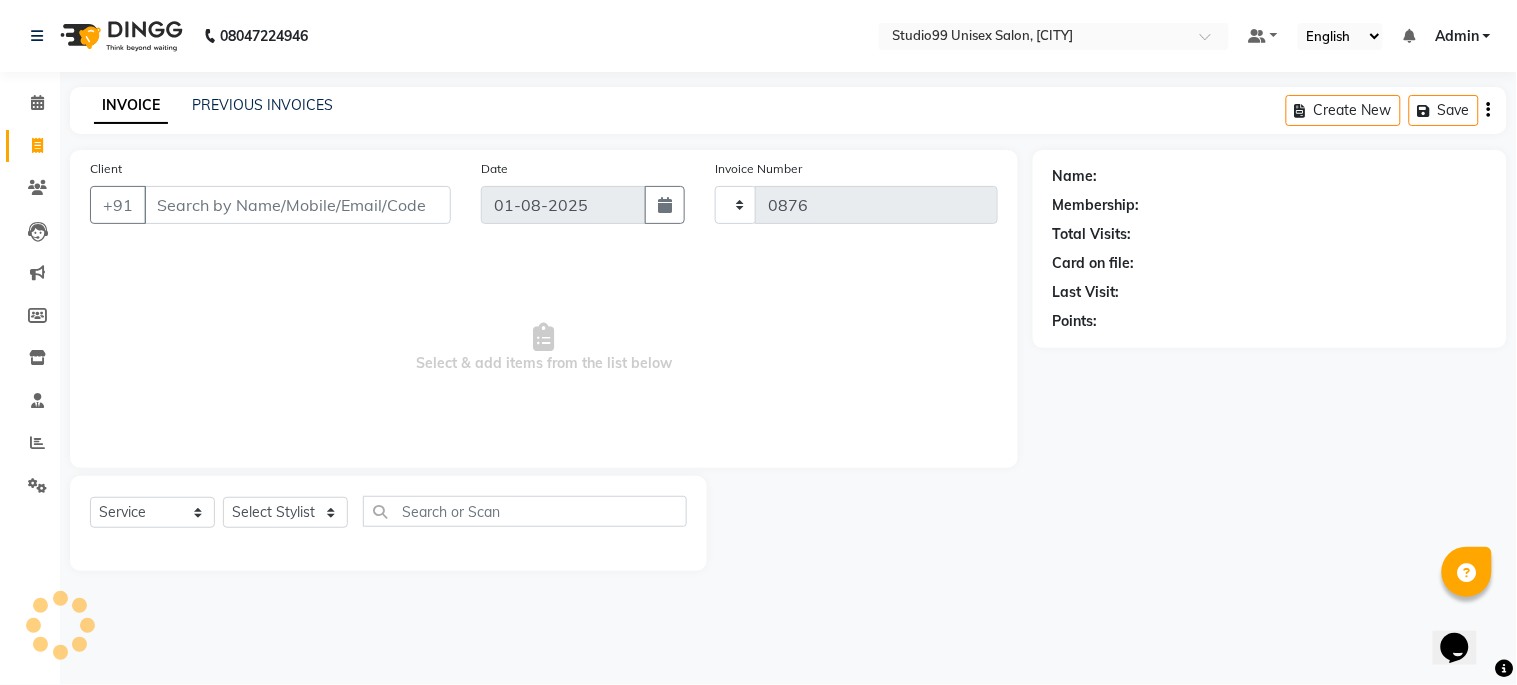 select on "6061" 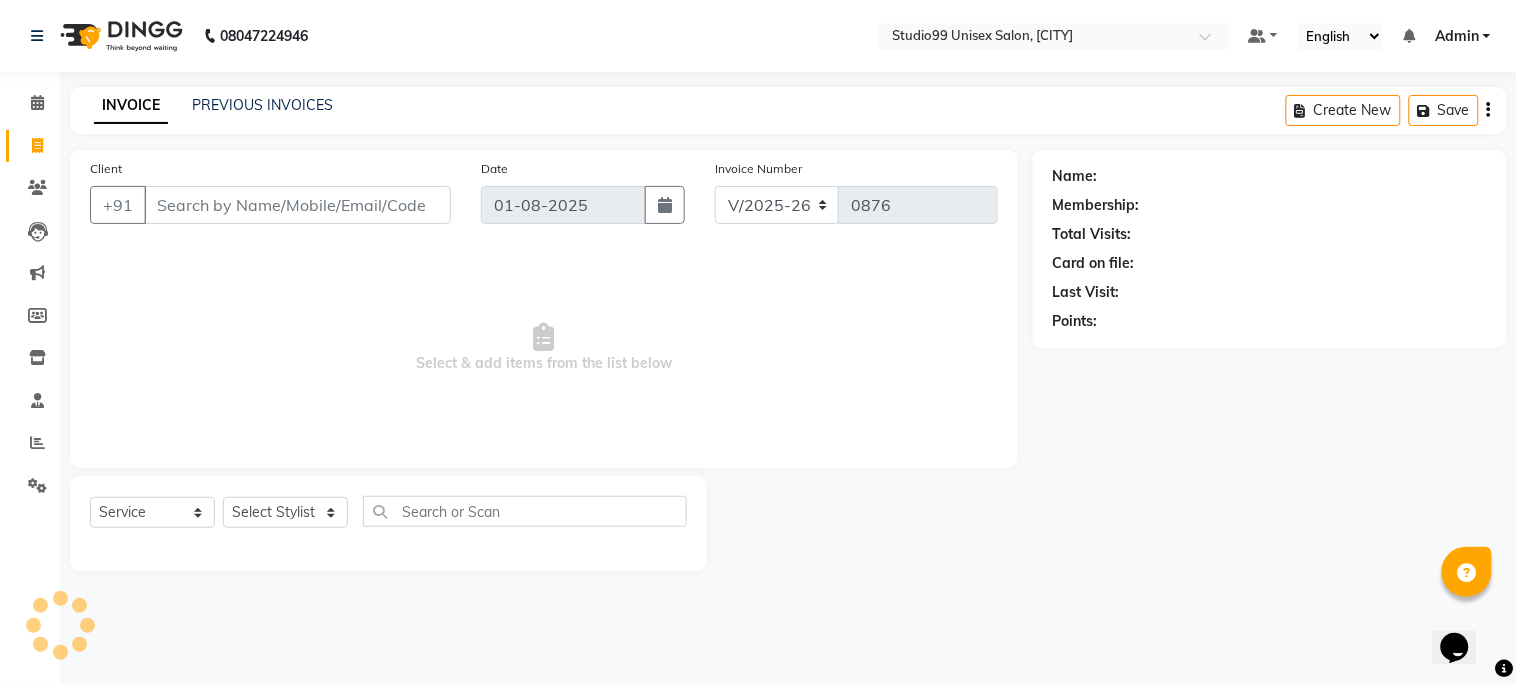 click on "Client" at bounding box center (297, 205) 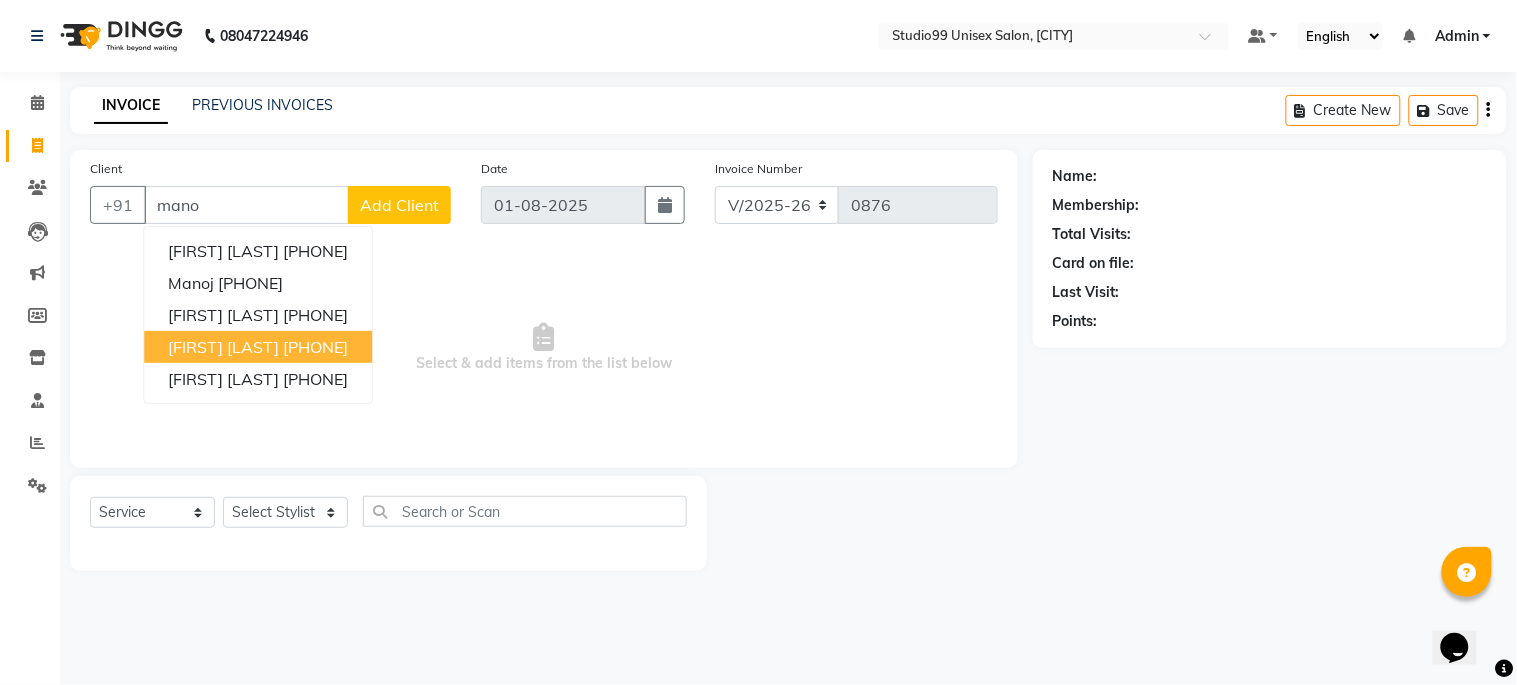 click on "[PHONE]" at bounding box center [315, 347] 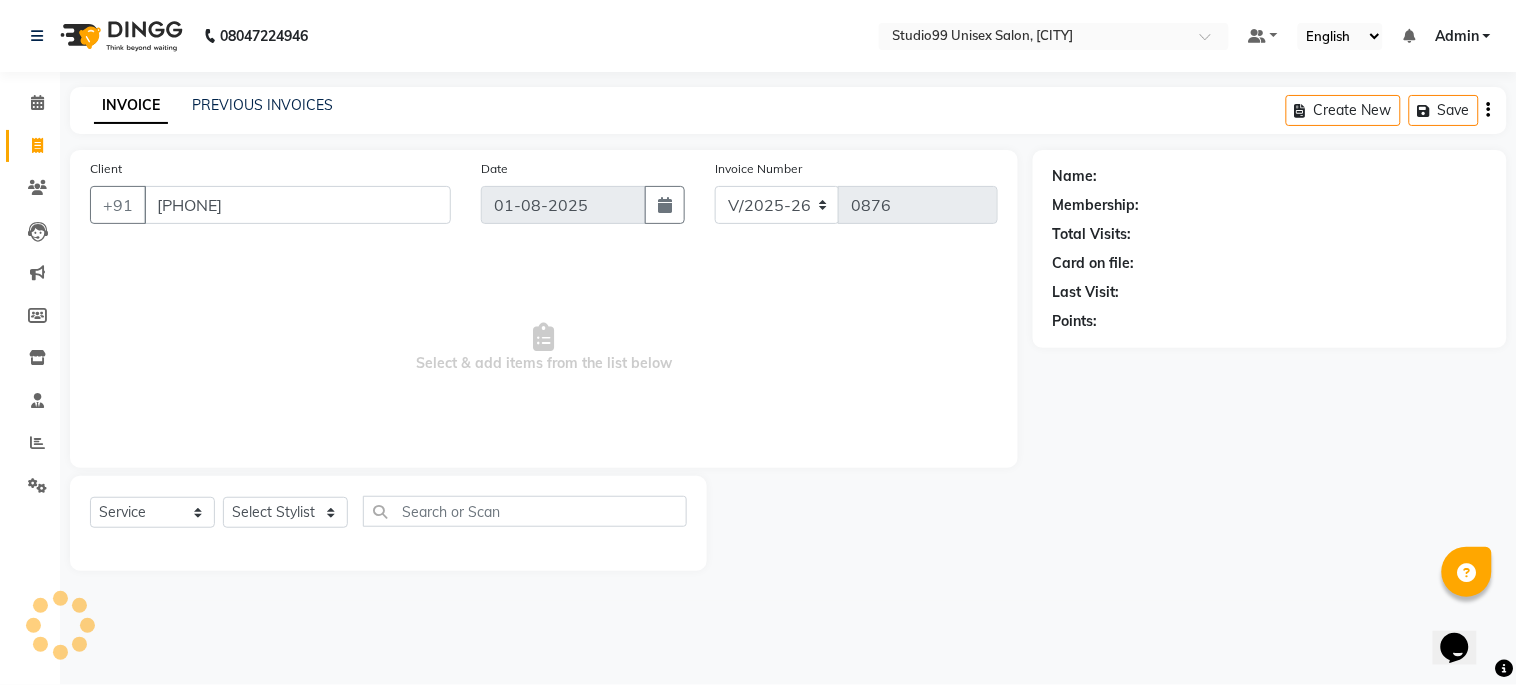 type on "[PHONE]" 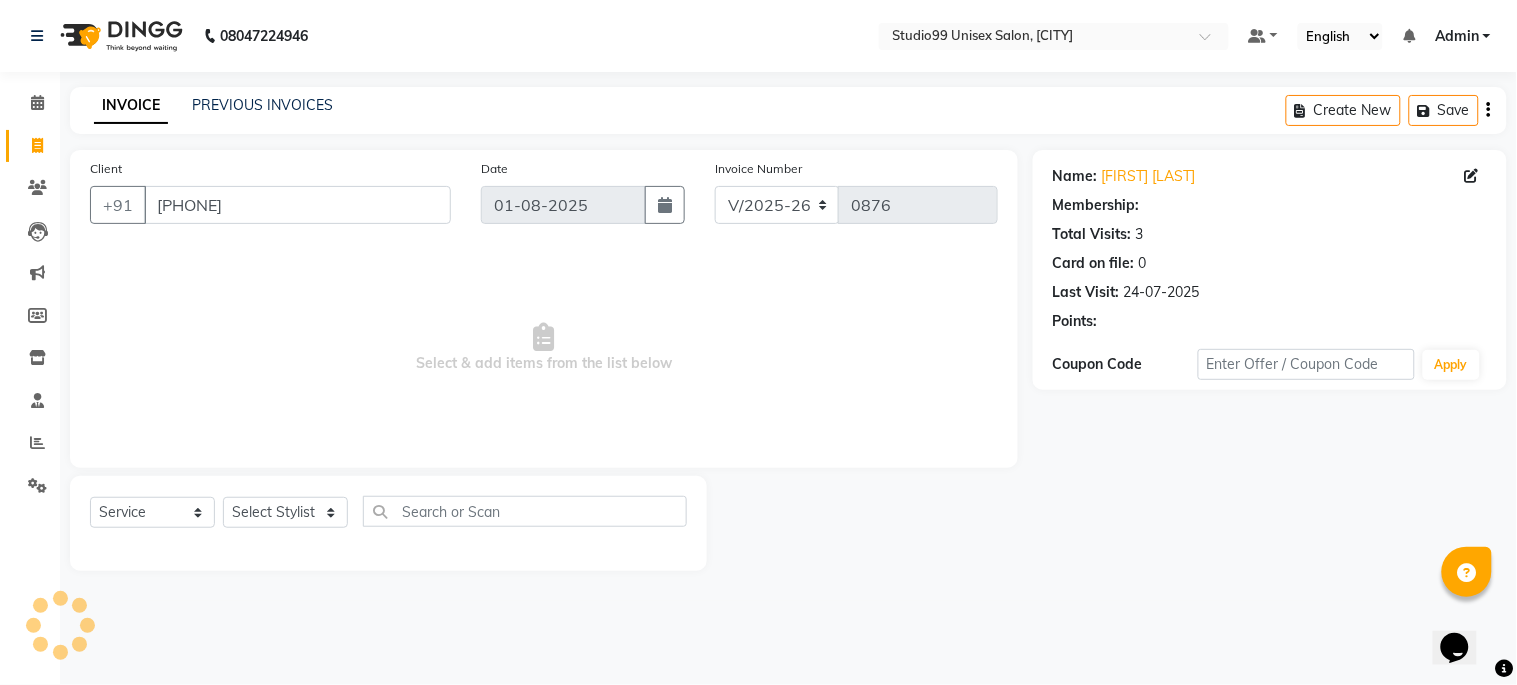 select on "1: Object" 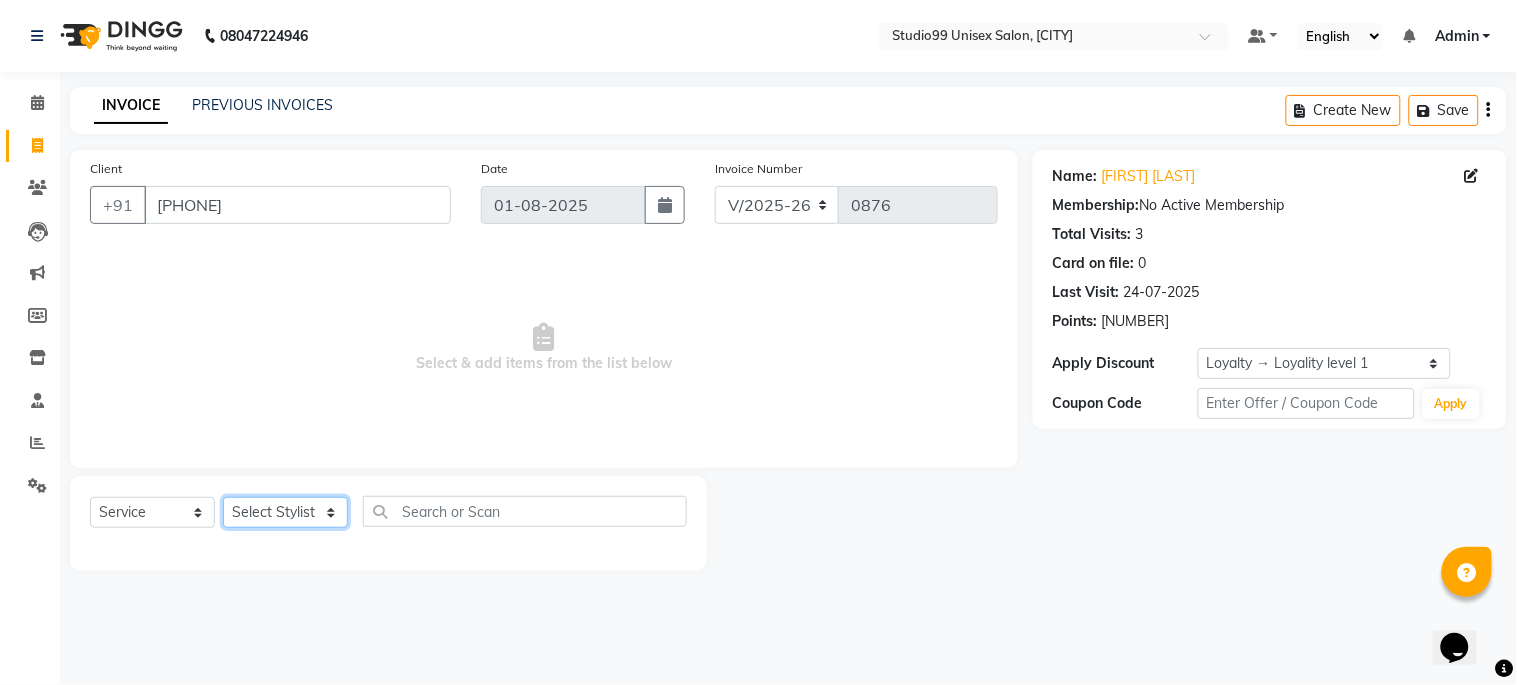 click on "Select Stylist Admin [NAME] [LAST] [NAME] [LAST] [NAME] [NAME] [NAME]" 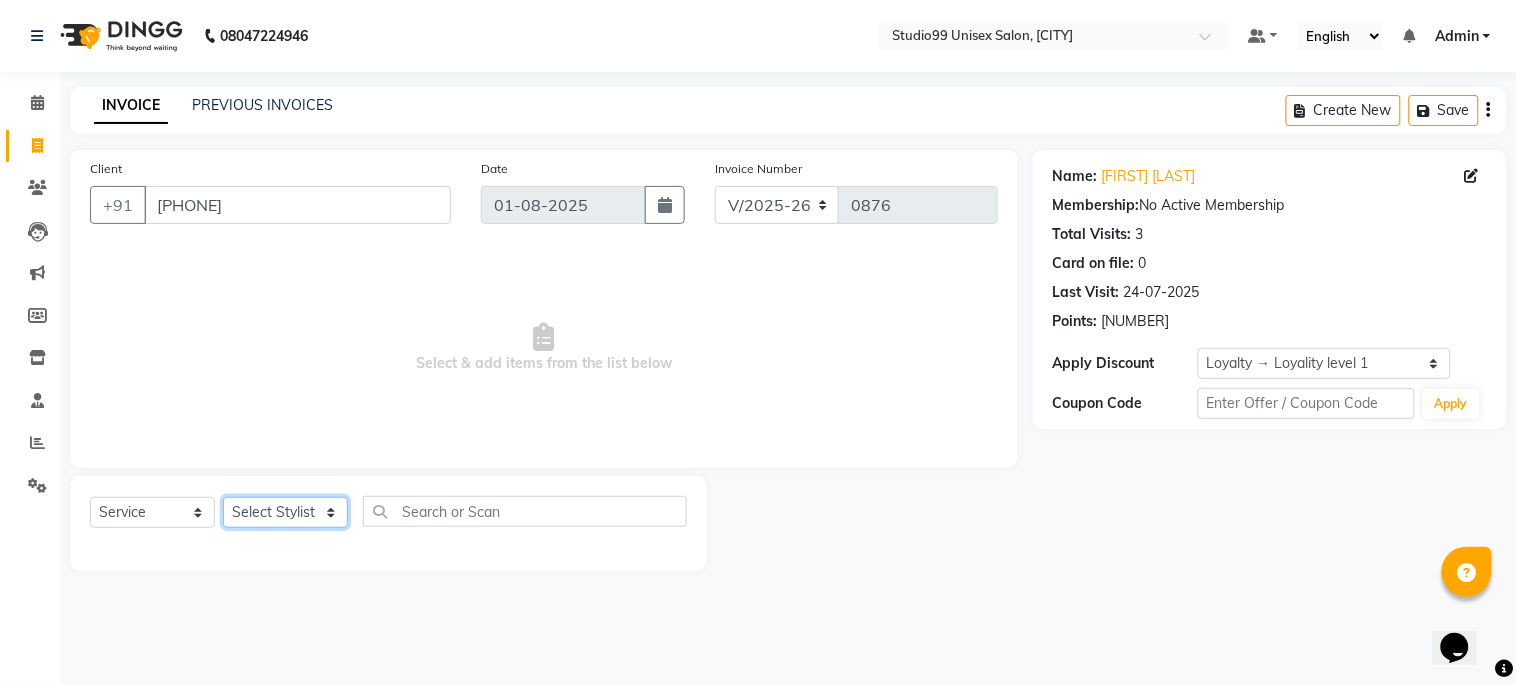 select on "45039" 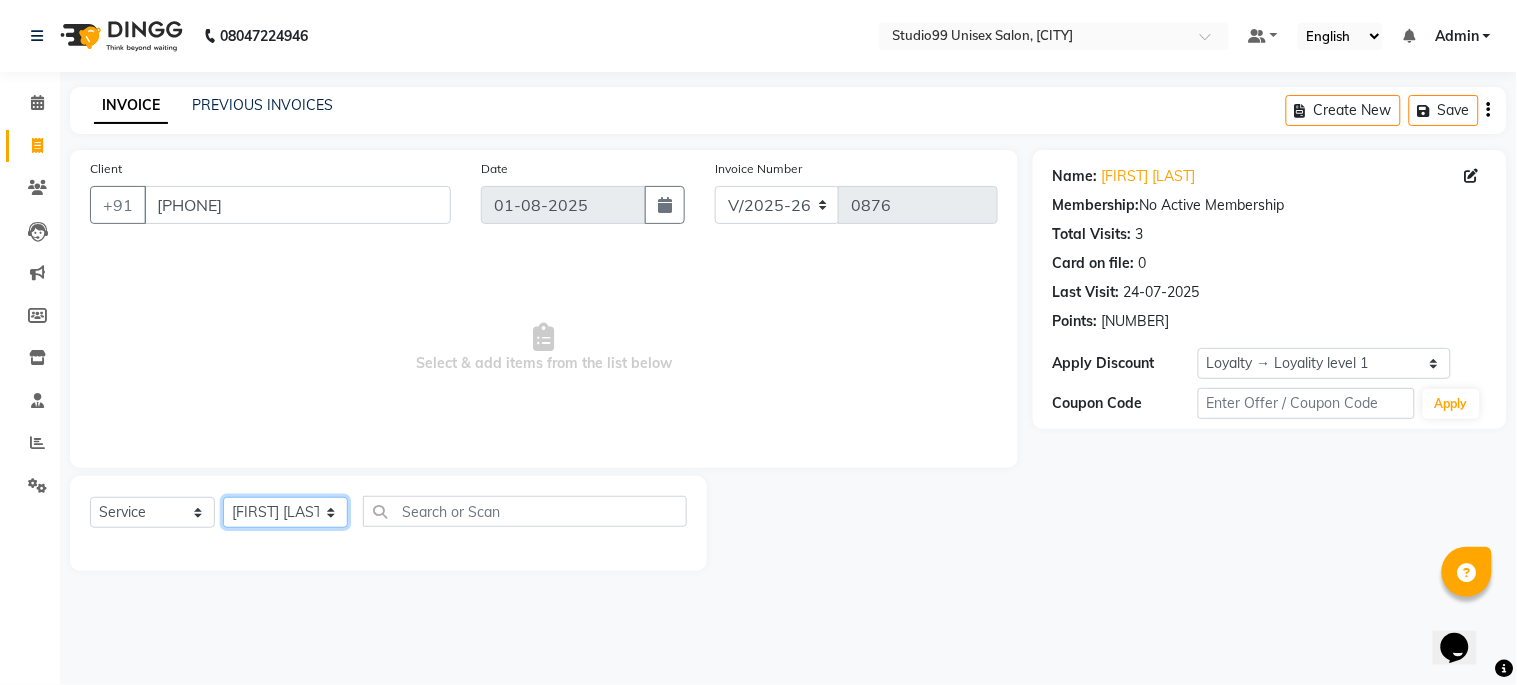 click on "Select Stylist Admin [NAME] [LAST] [NAME] [LAST] [NAME] [NAME] [NAME]" 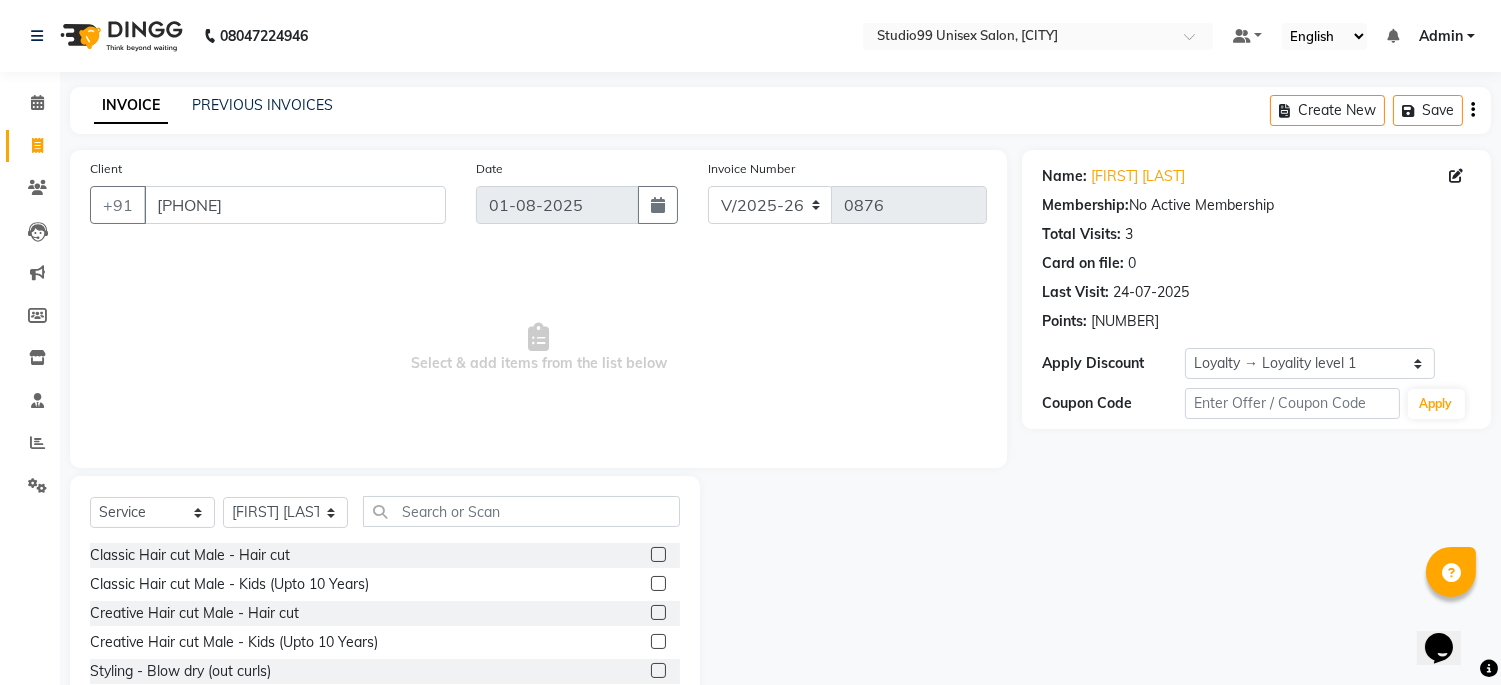 click 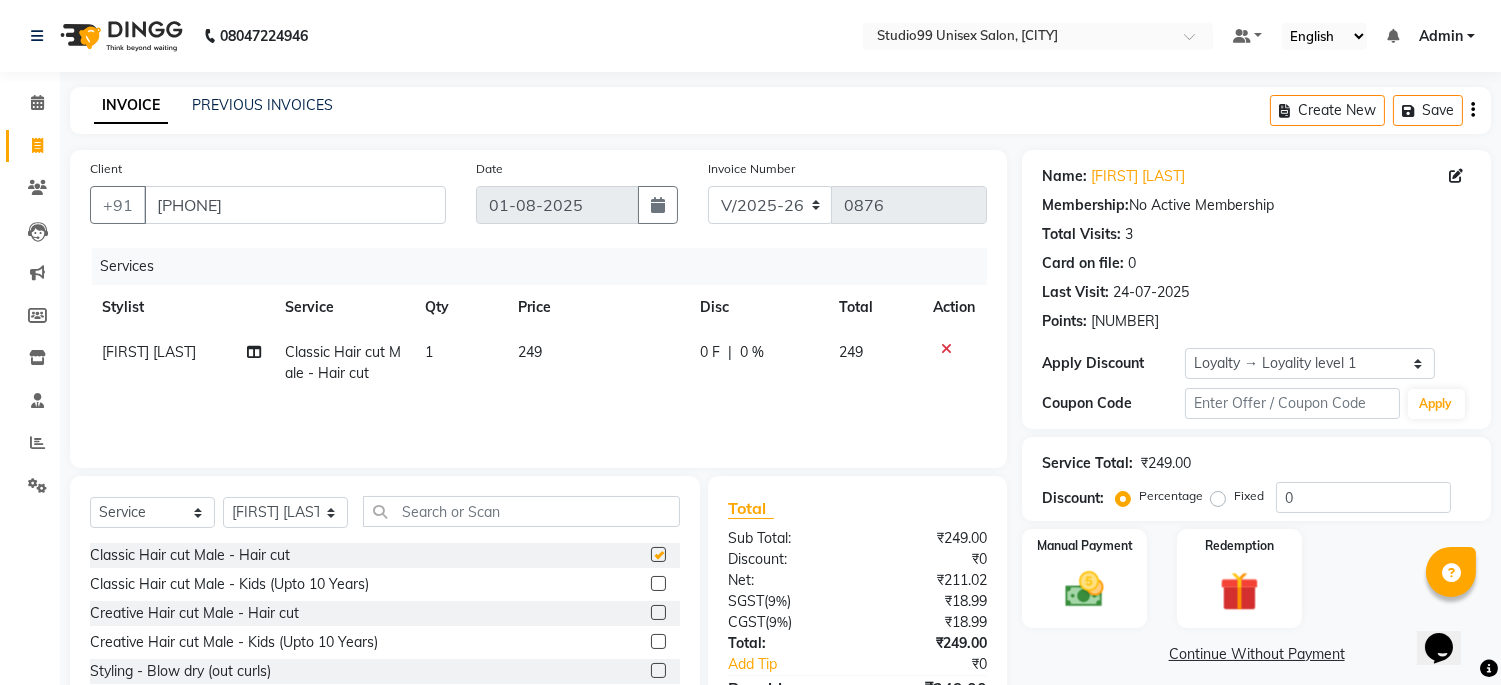 checkbox on "false" 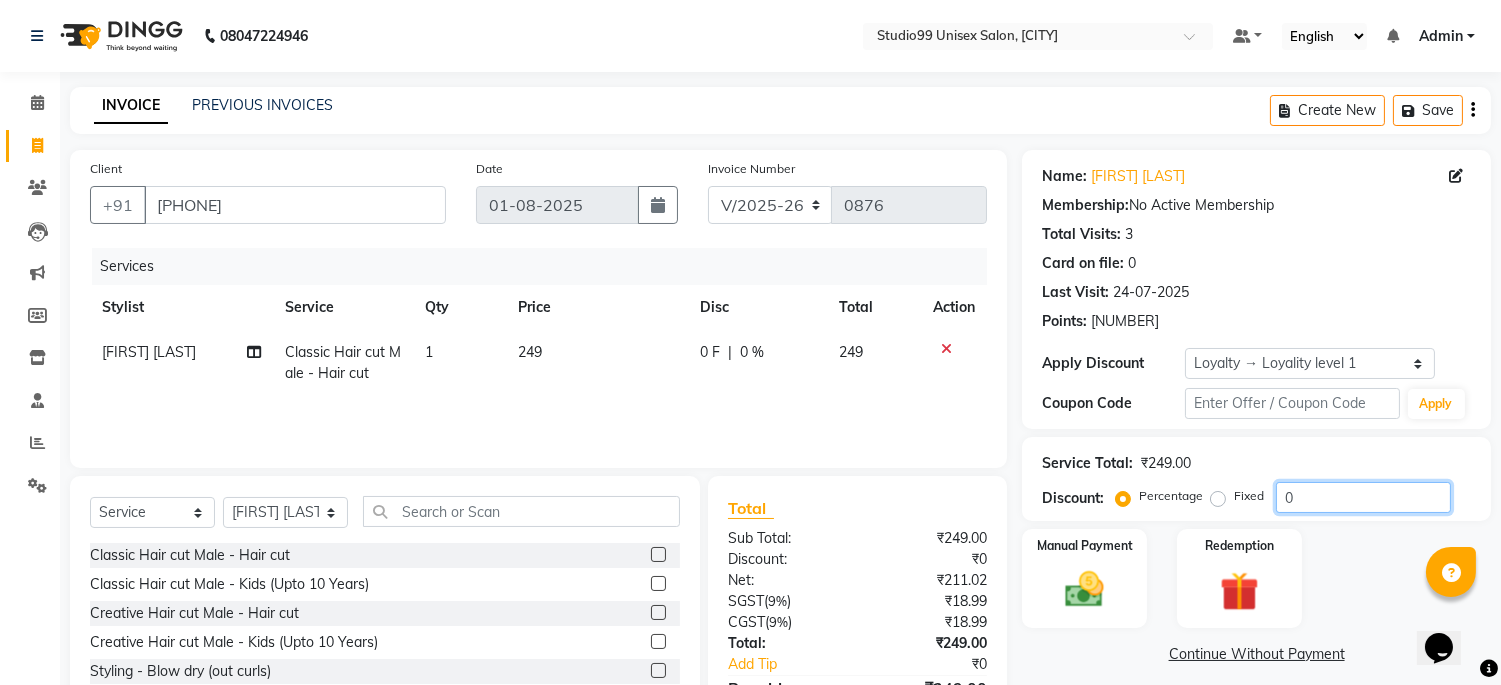 click on "0" 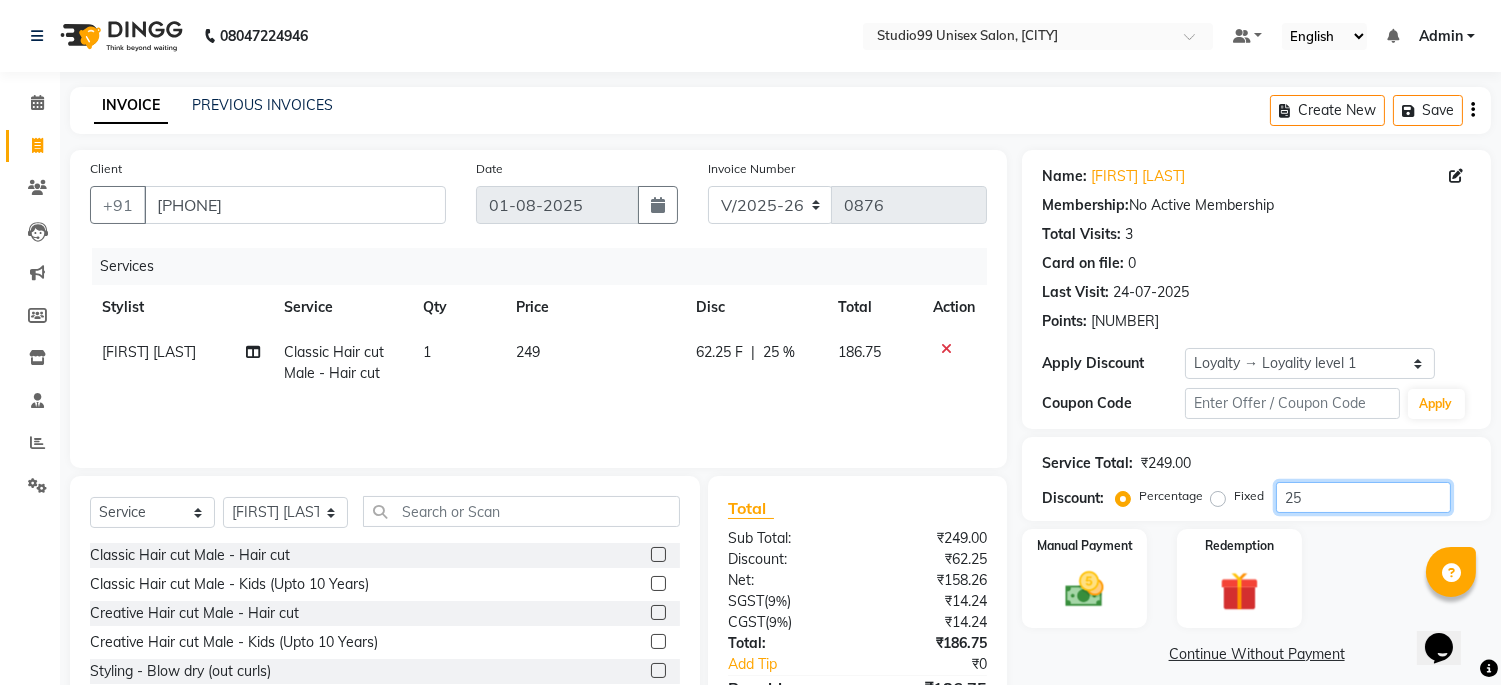 scroll, scrollTop: 115, scrollLeft: 0, axis: vertical 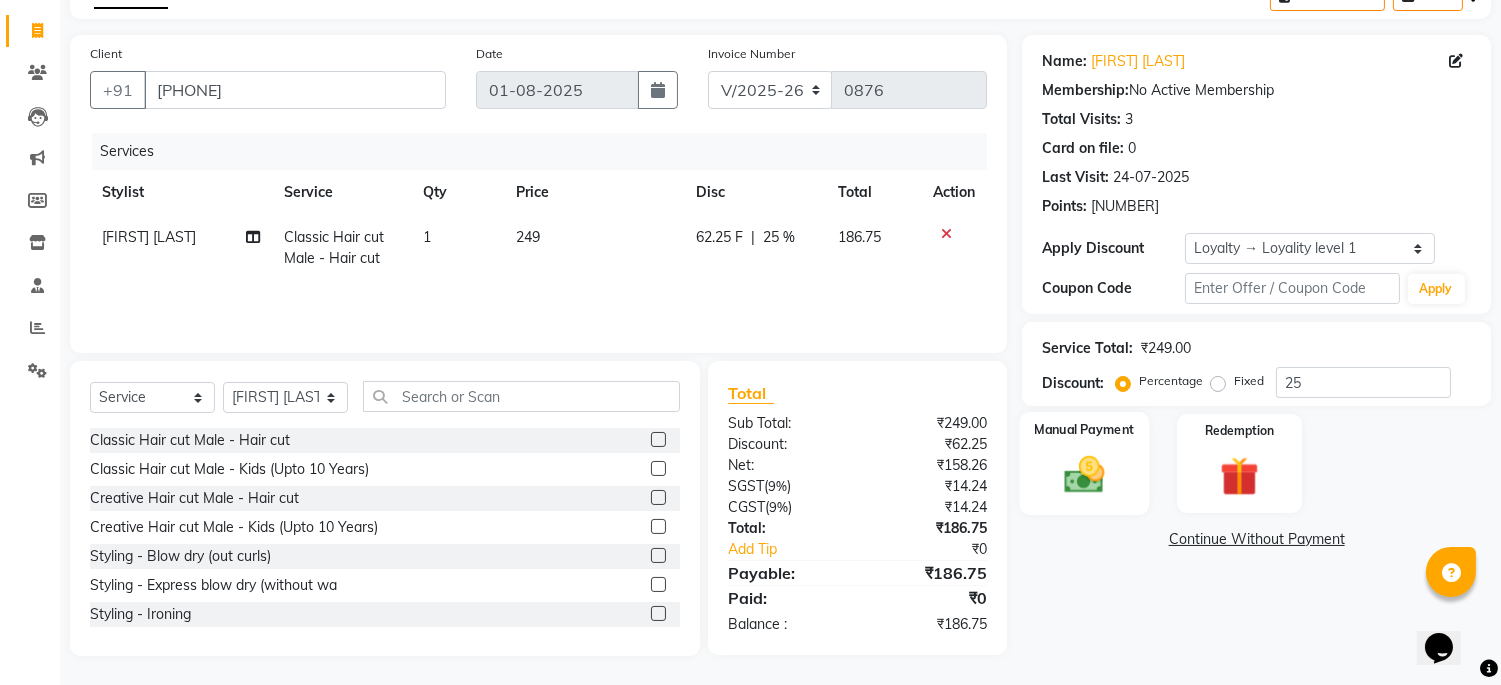 click 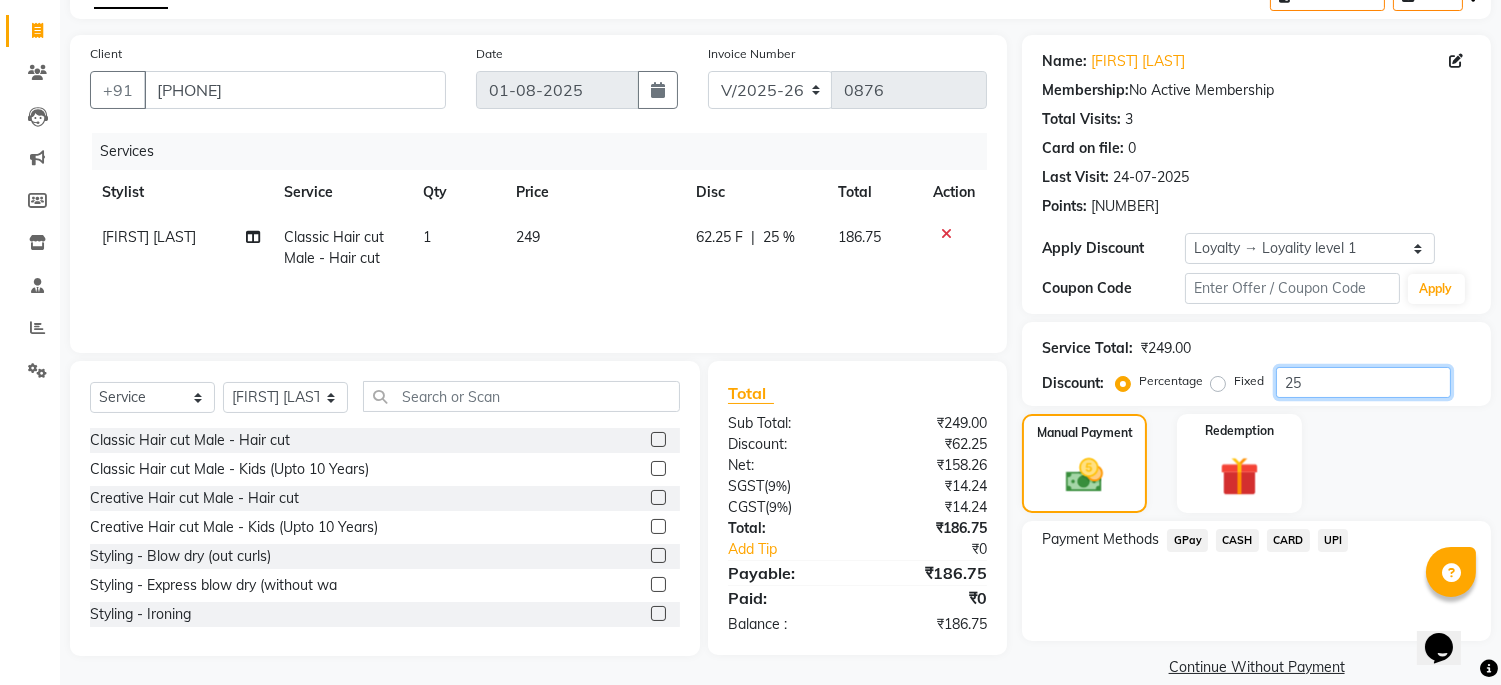 click on "25" 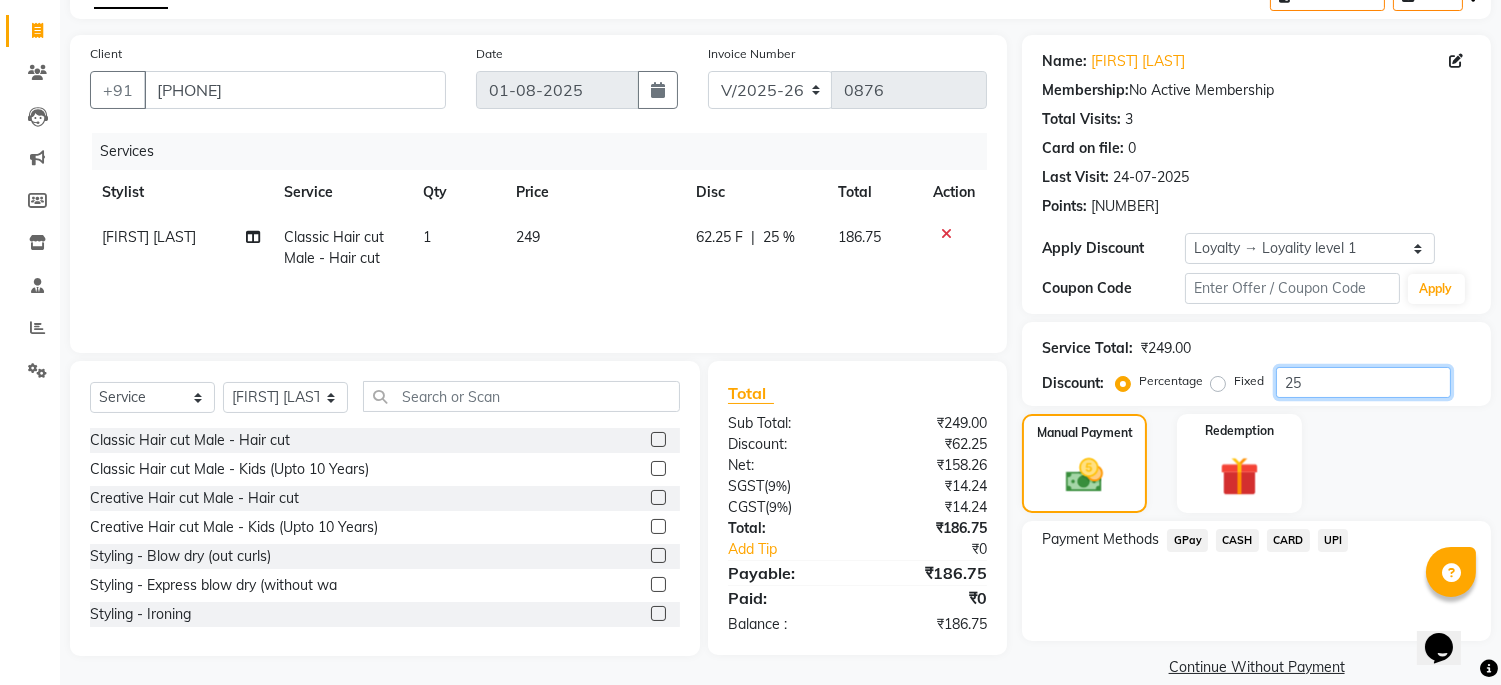 type on "2" 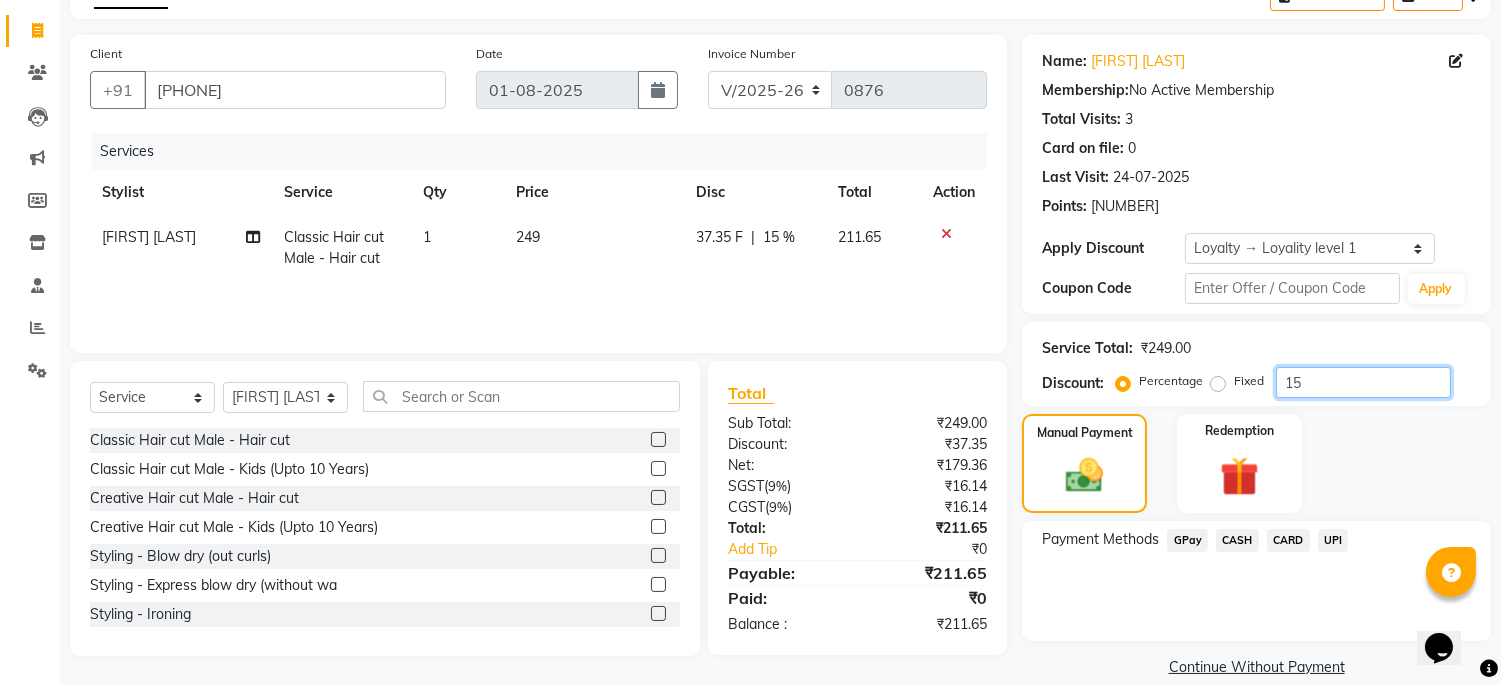 type on "1" 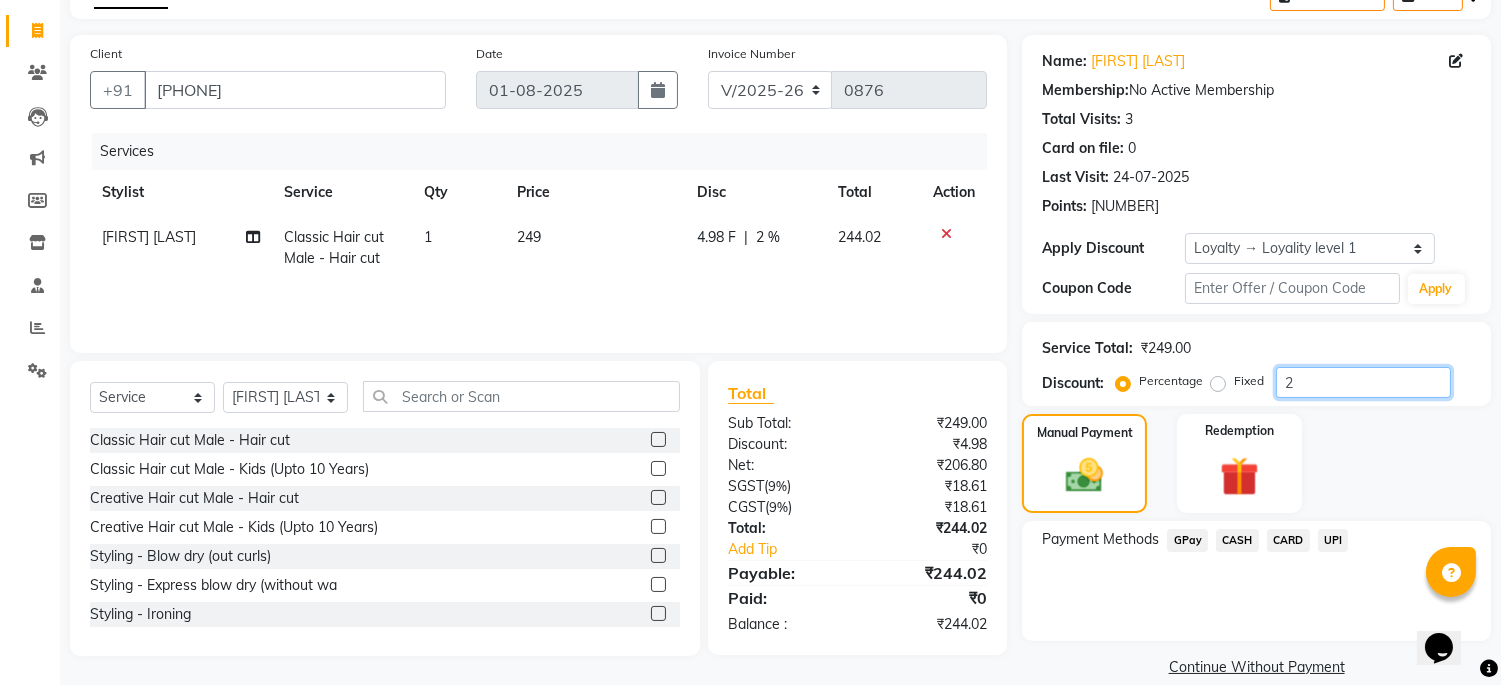 type on "25" 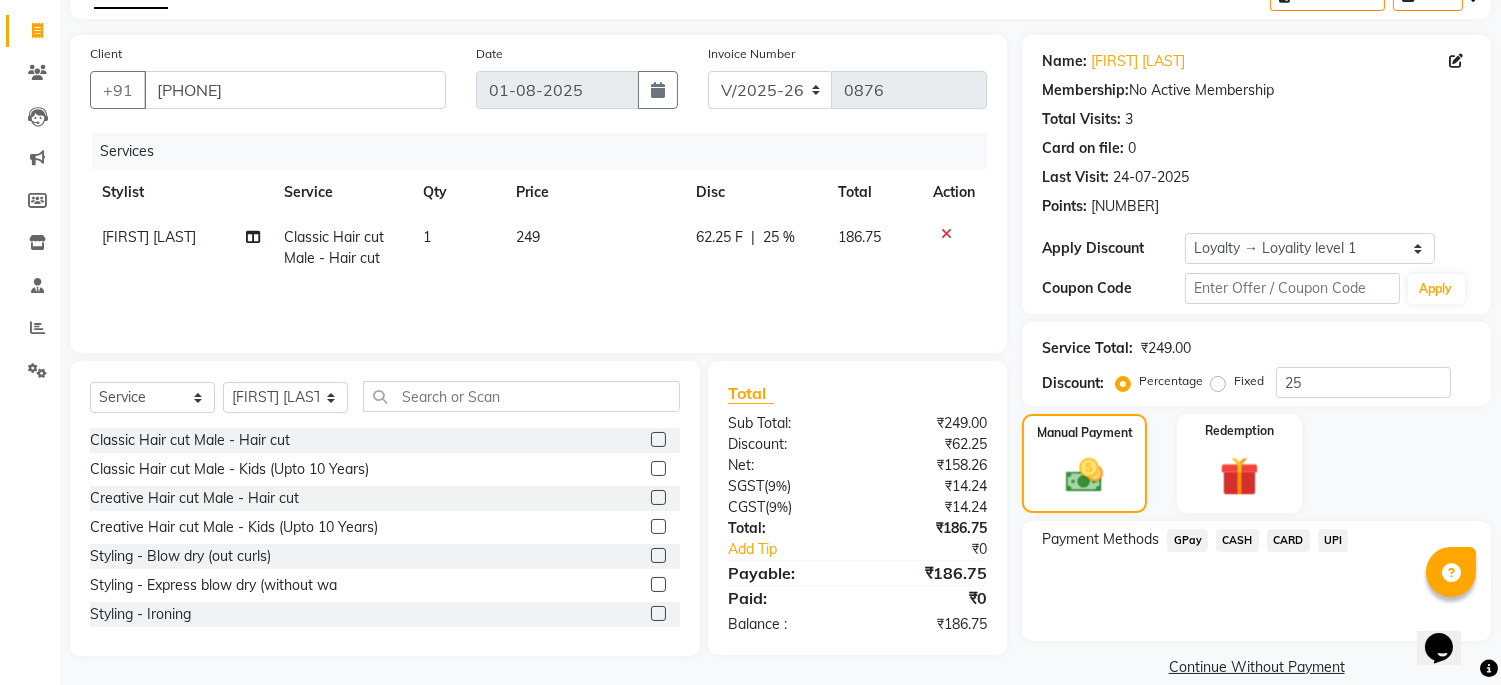 click on "CASH" 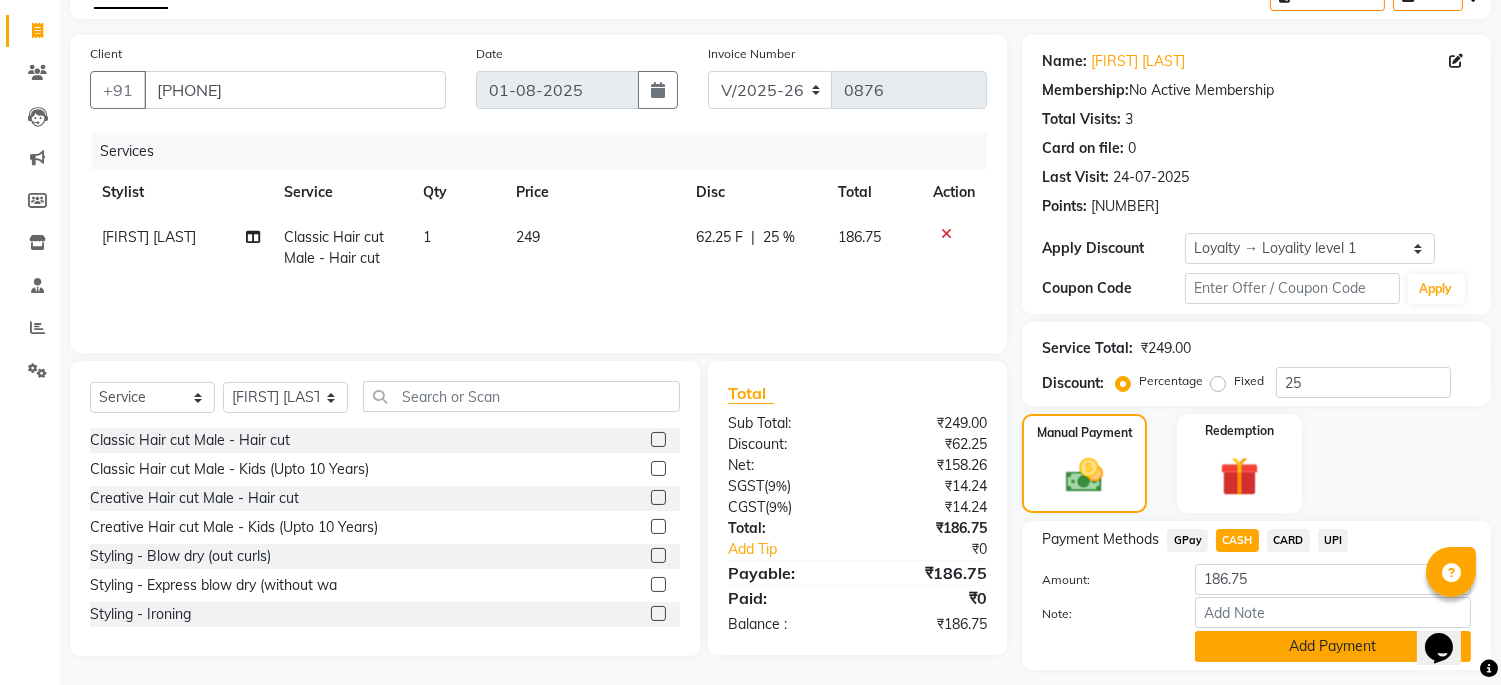 click on "Add Payment" 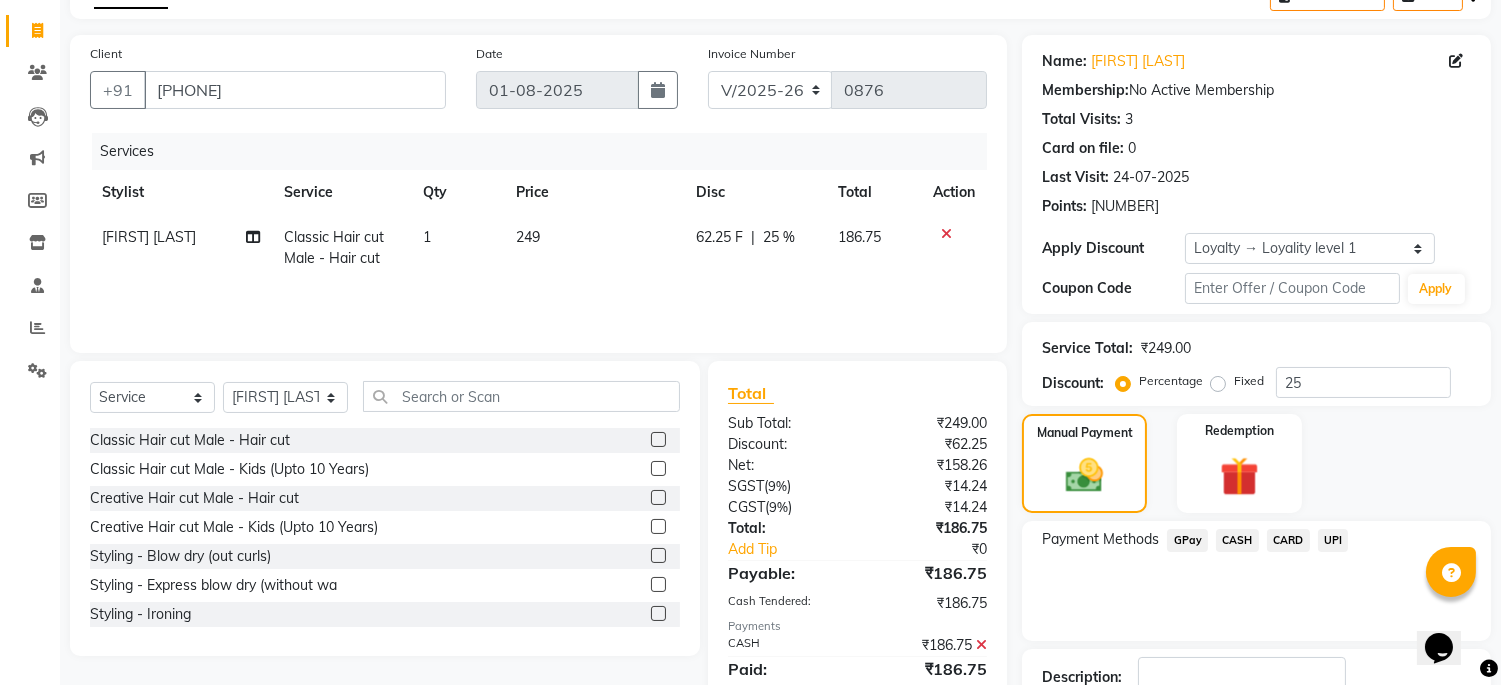scroll, scrollTop: 284, scrollLeft: 0, axis: vertical 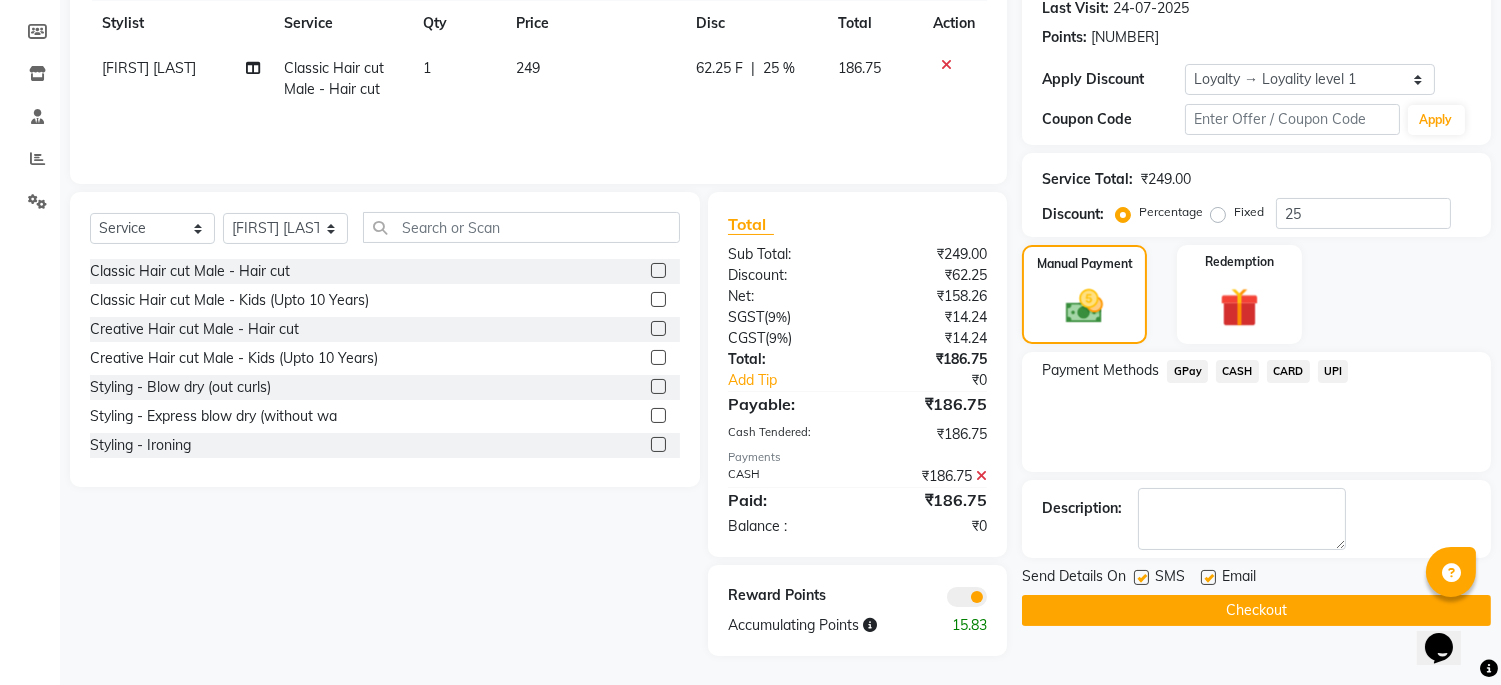 click on "Checkout" 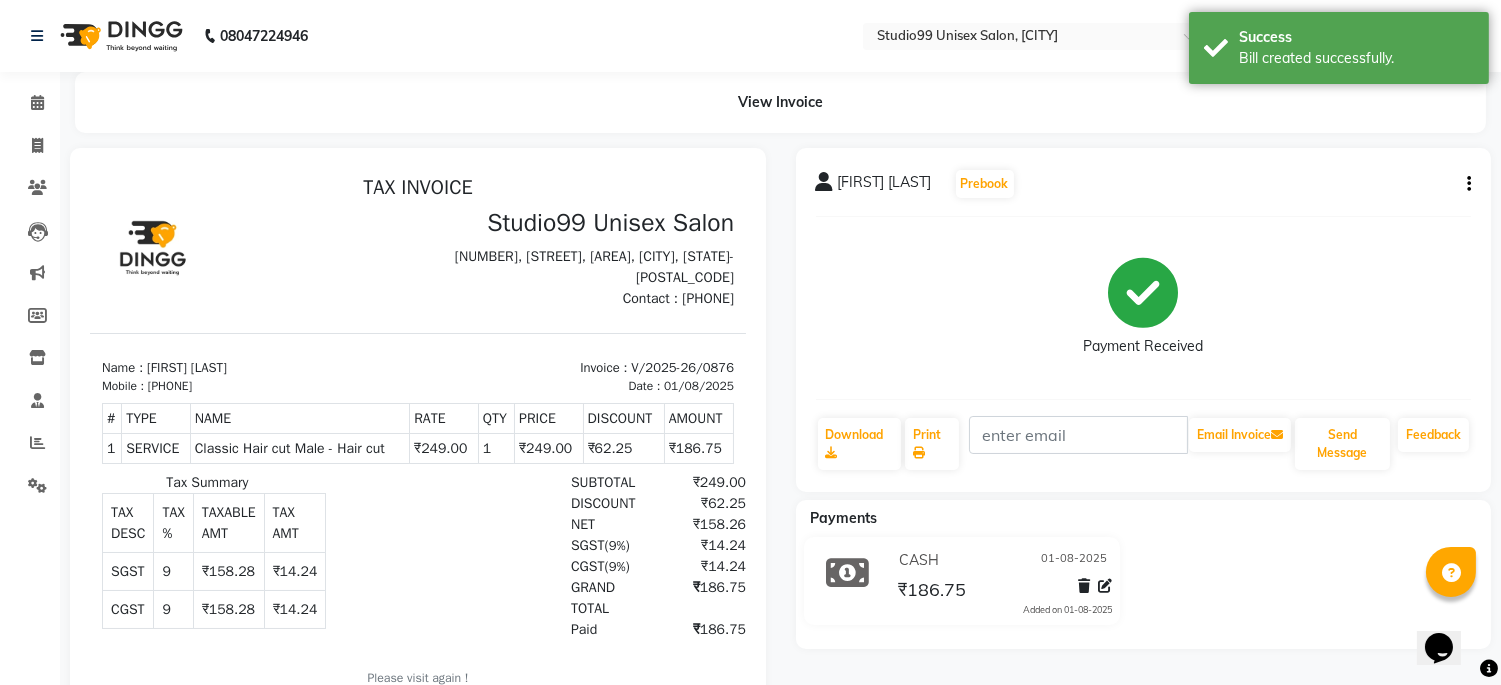 scroll, scrollTop: 0, scrollLeft: 0, axis: both 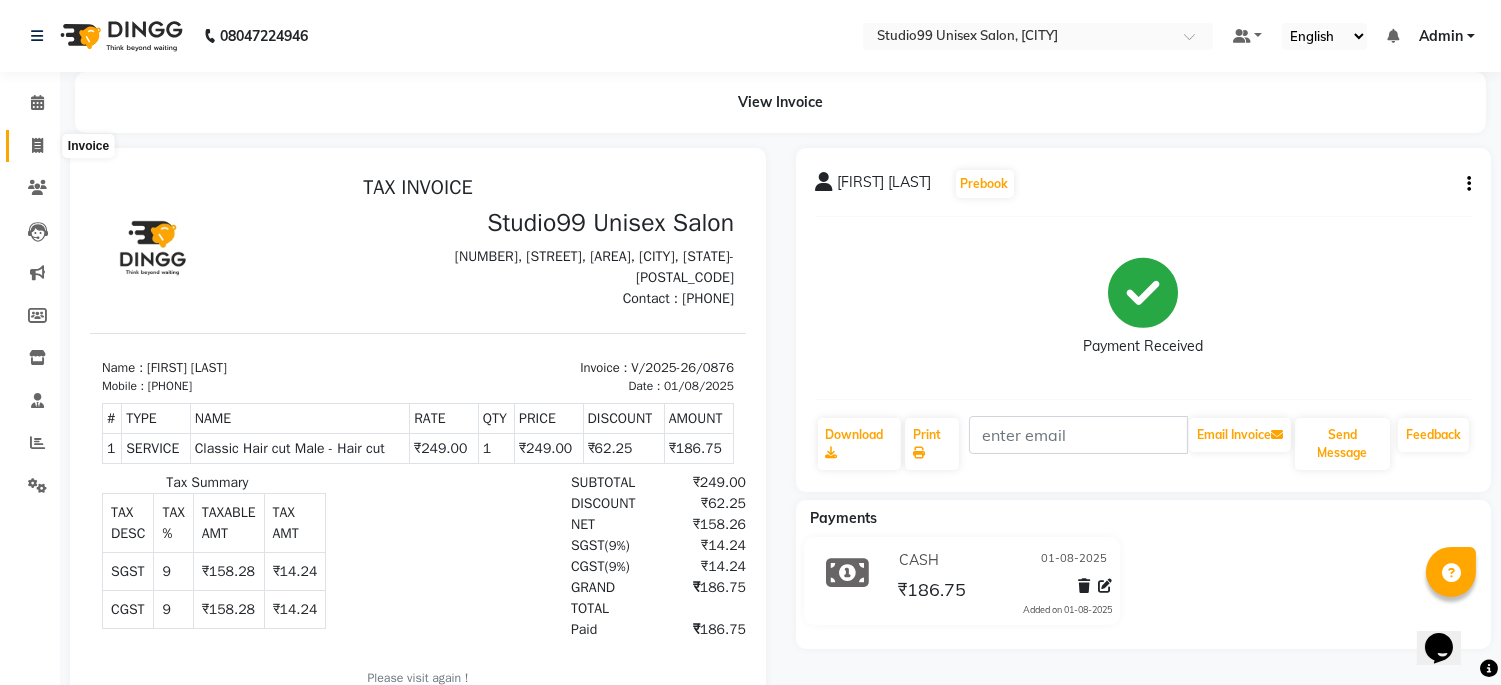 click 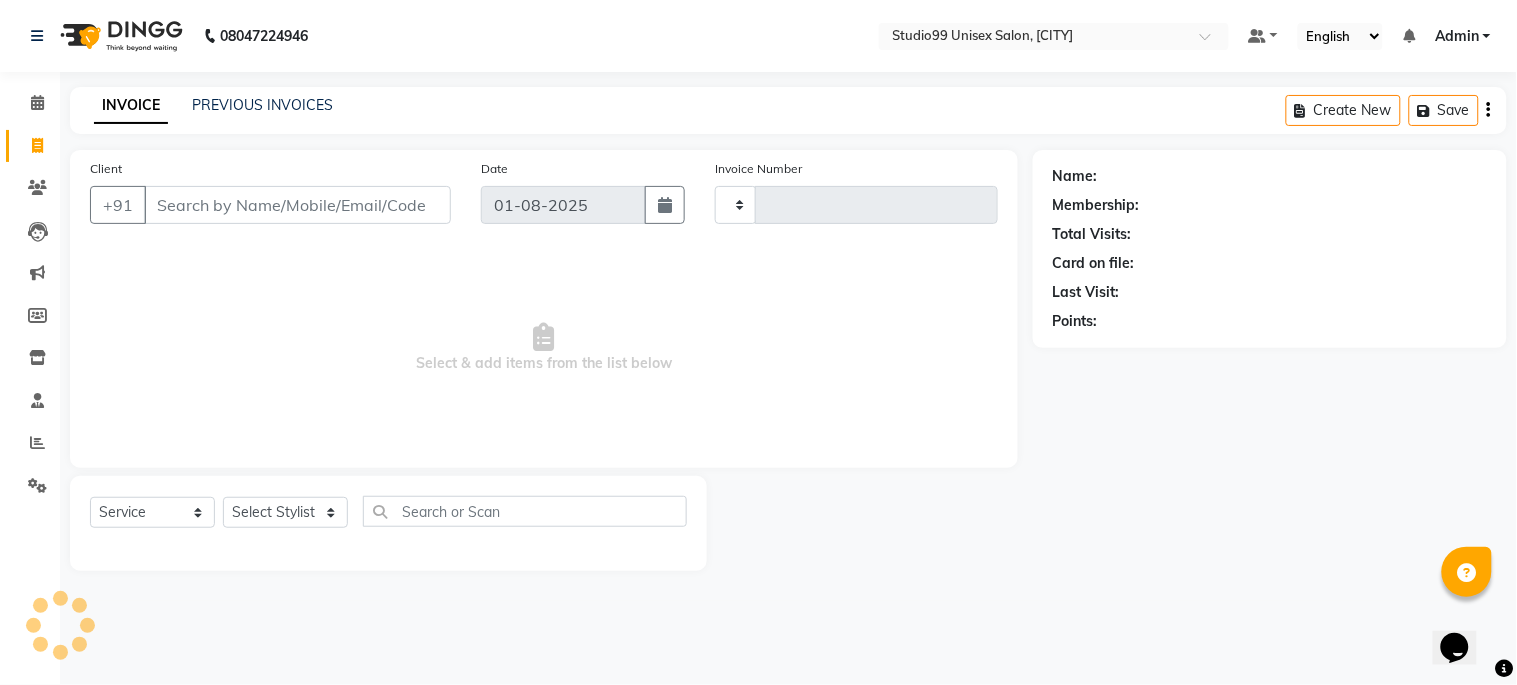 type on "0877" 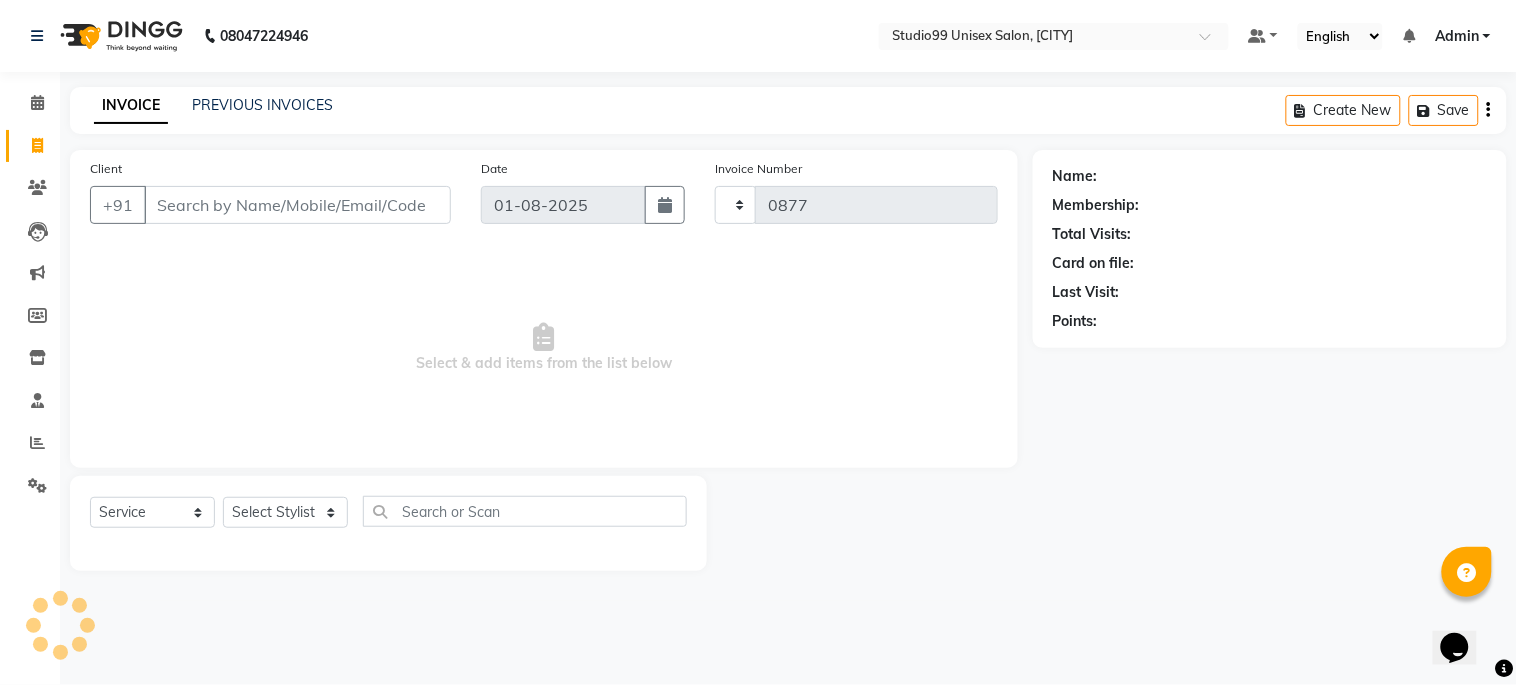 select on "6061" 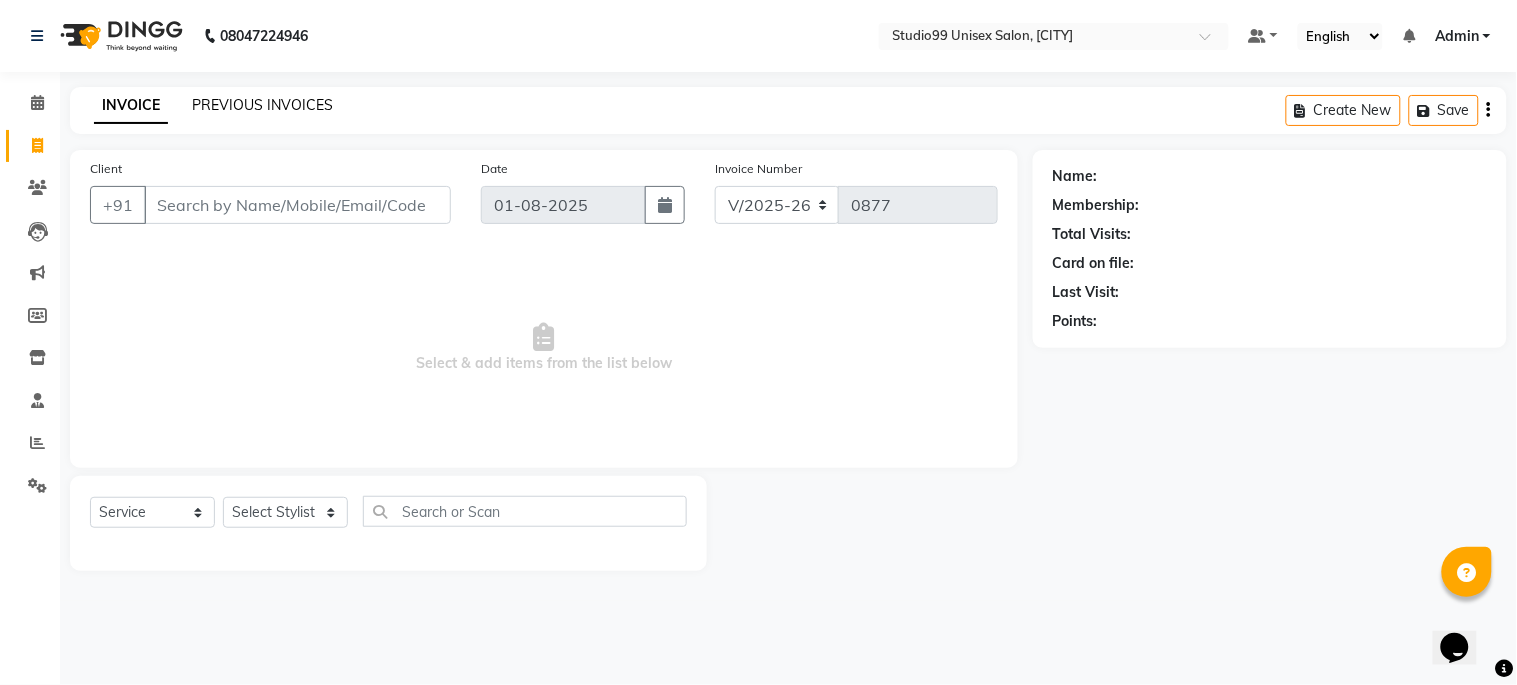click on "PREVIOUS INVOICES" 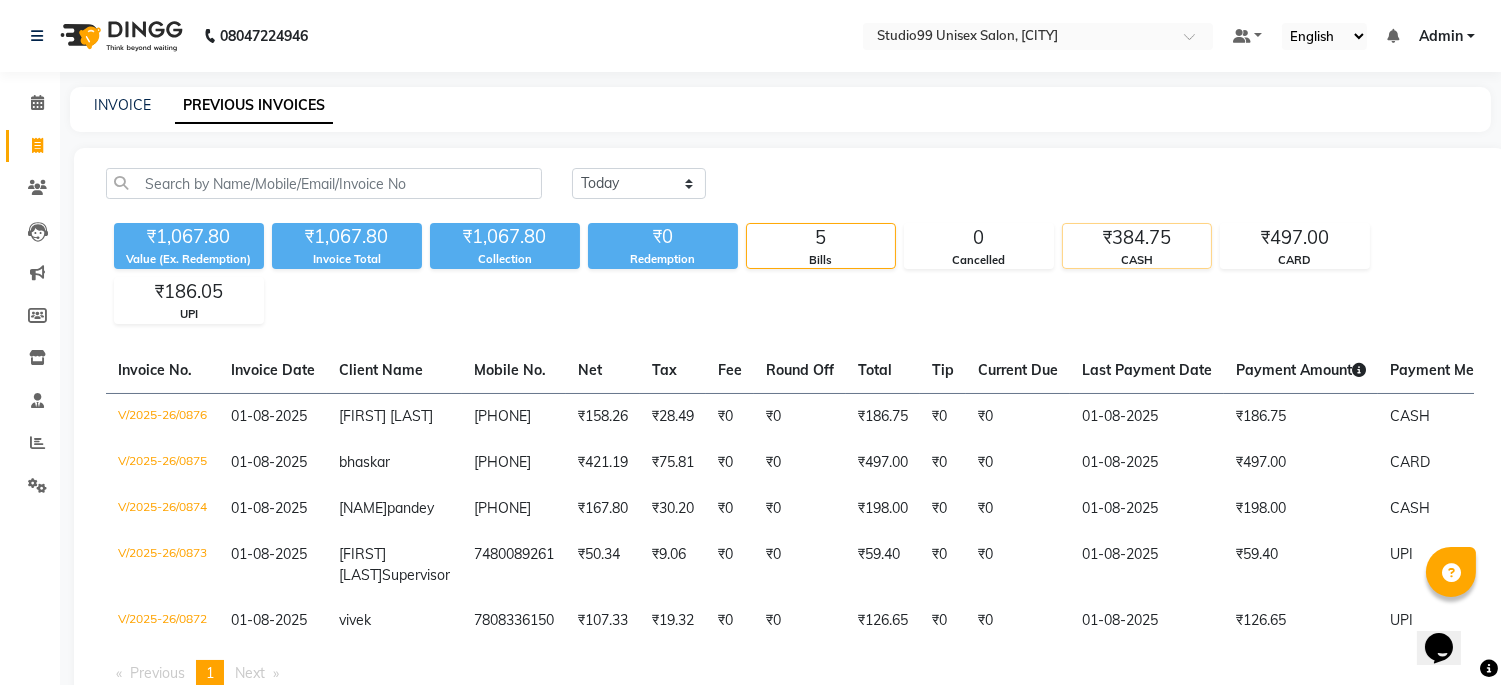 click on "₹384.75" 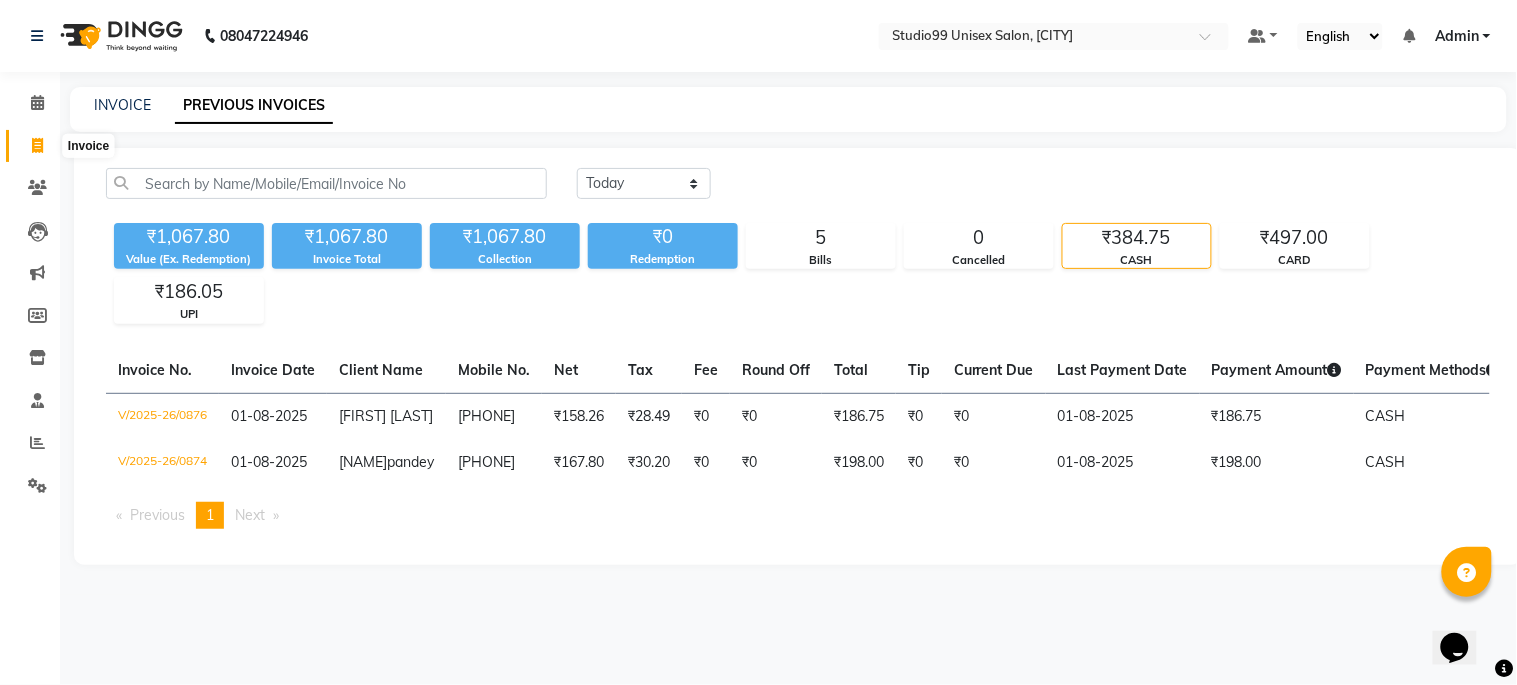 click 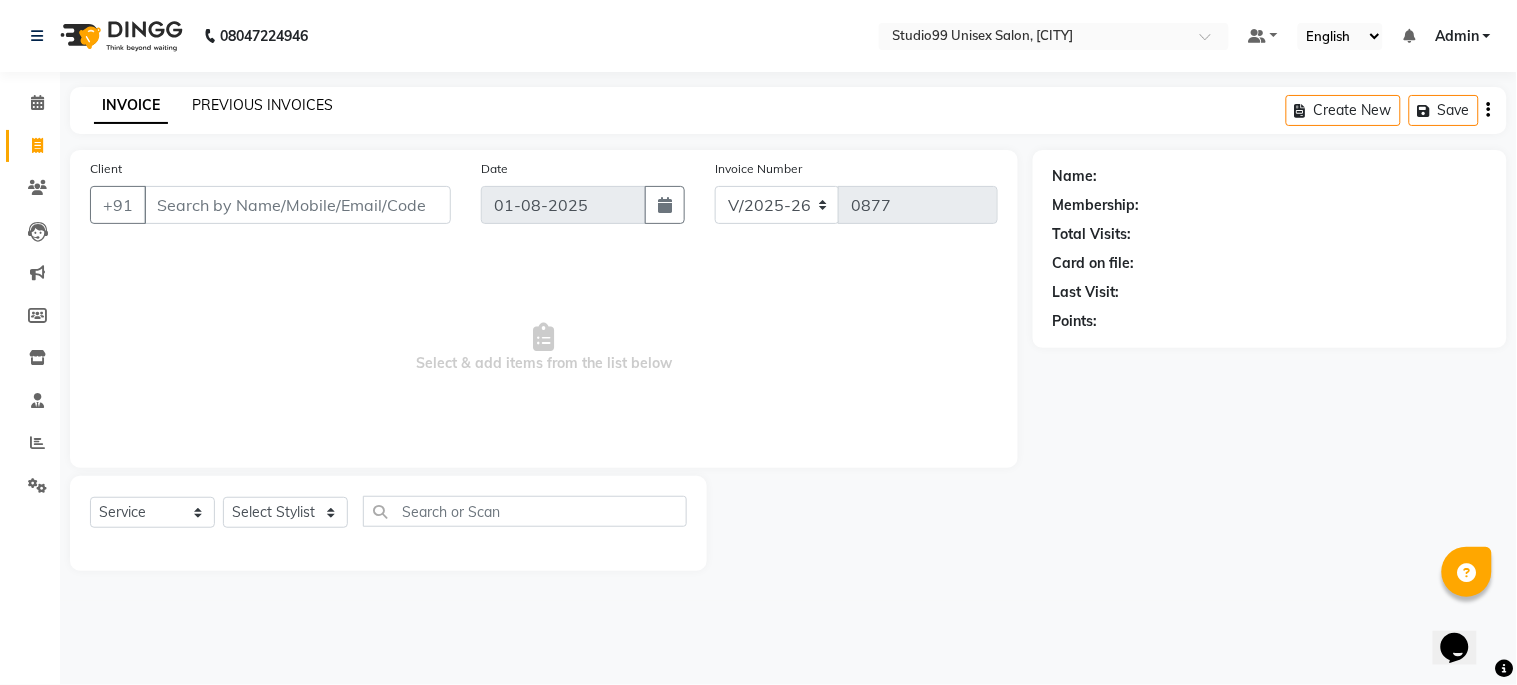 click on "PREVIOUS INVOICES" 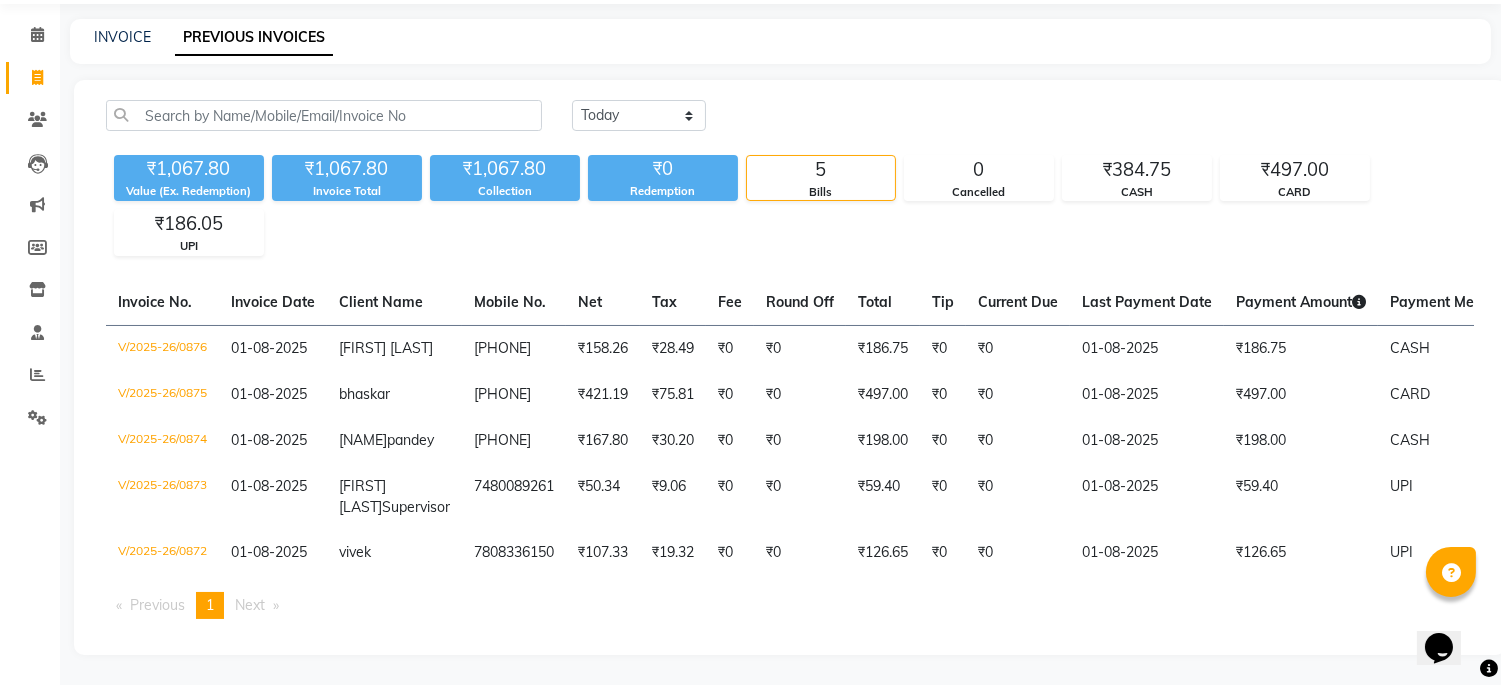 scroll, scrollTop: 123, scrollLeft: 0, axis: vertical 